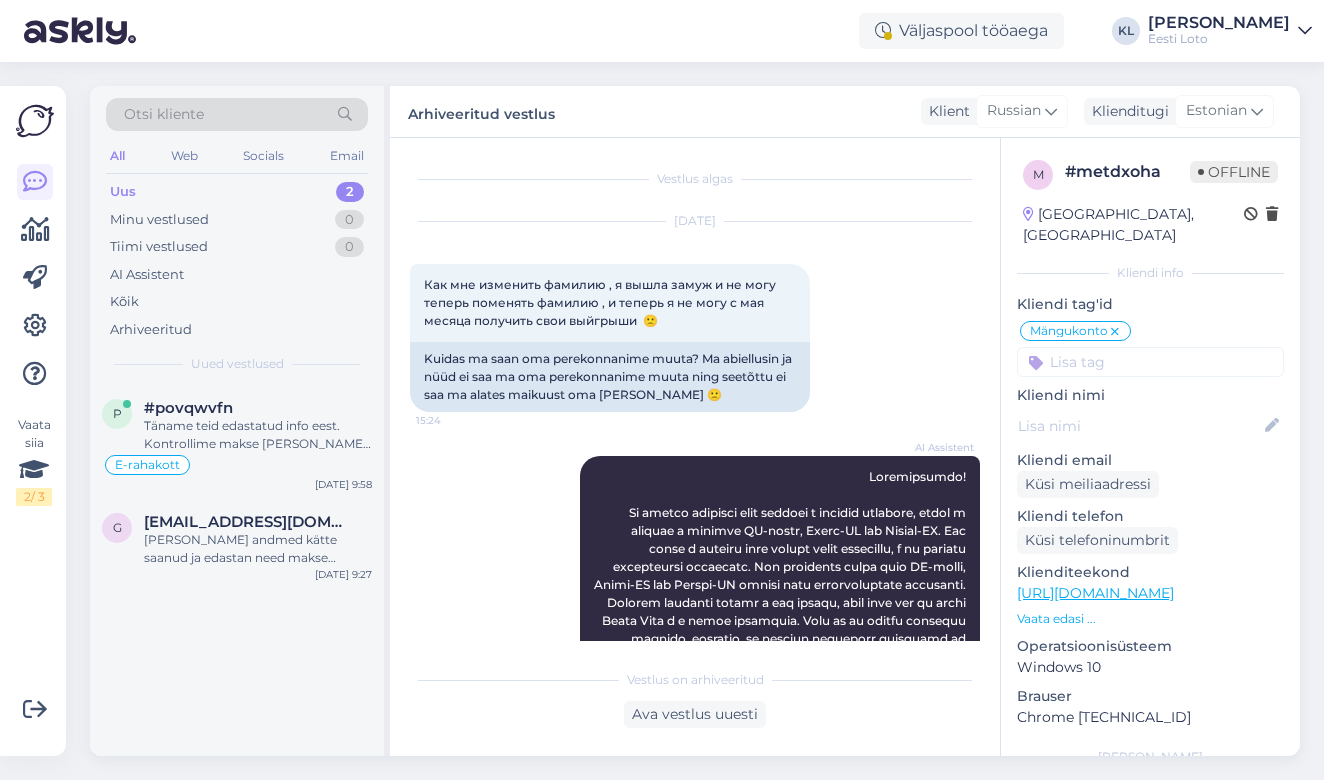 scroll, scrollTop: 0, scrollLeft: 0, axis: both 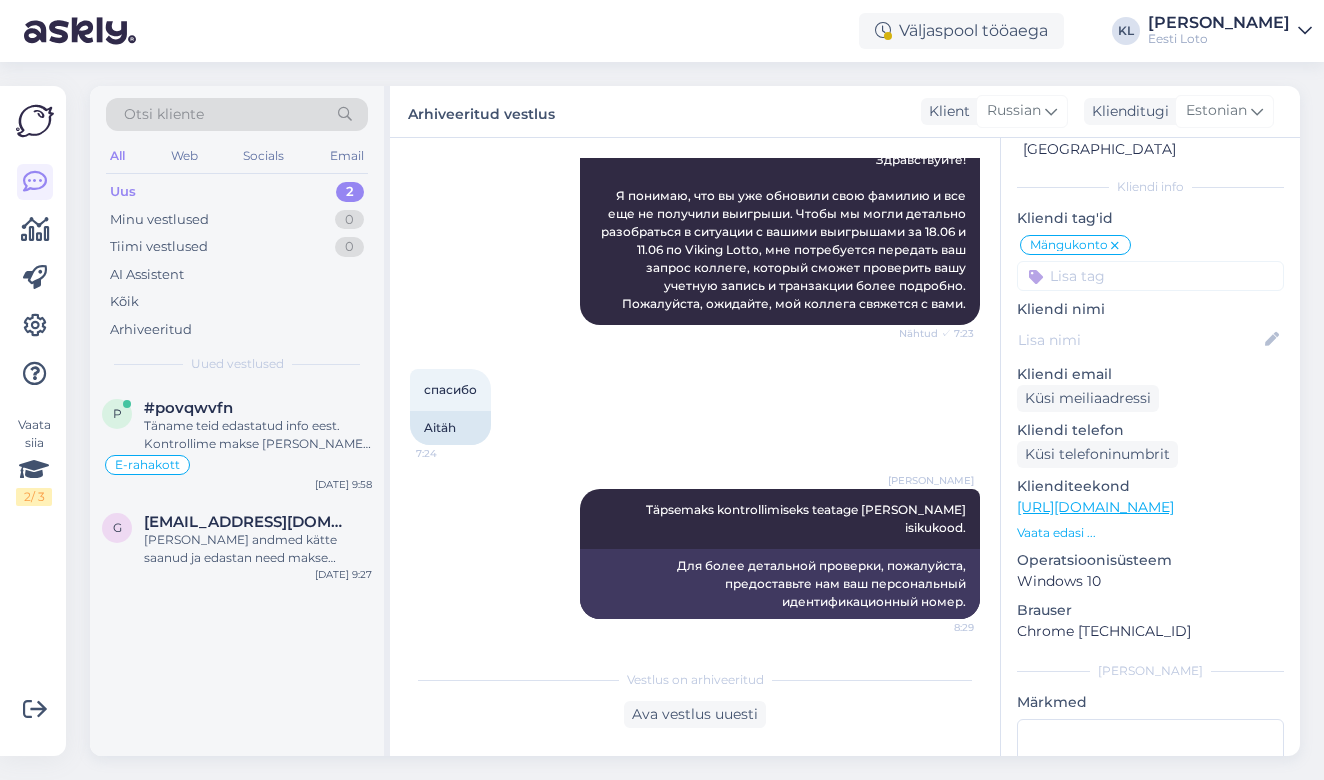 click on "Uus 2" at bounding box center [237, 192] 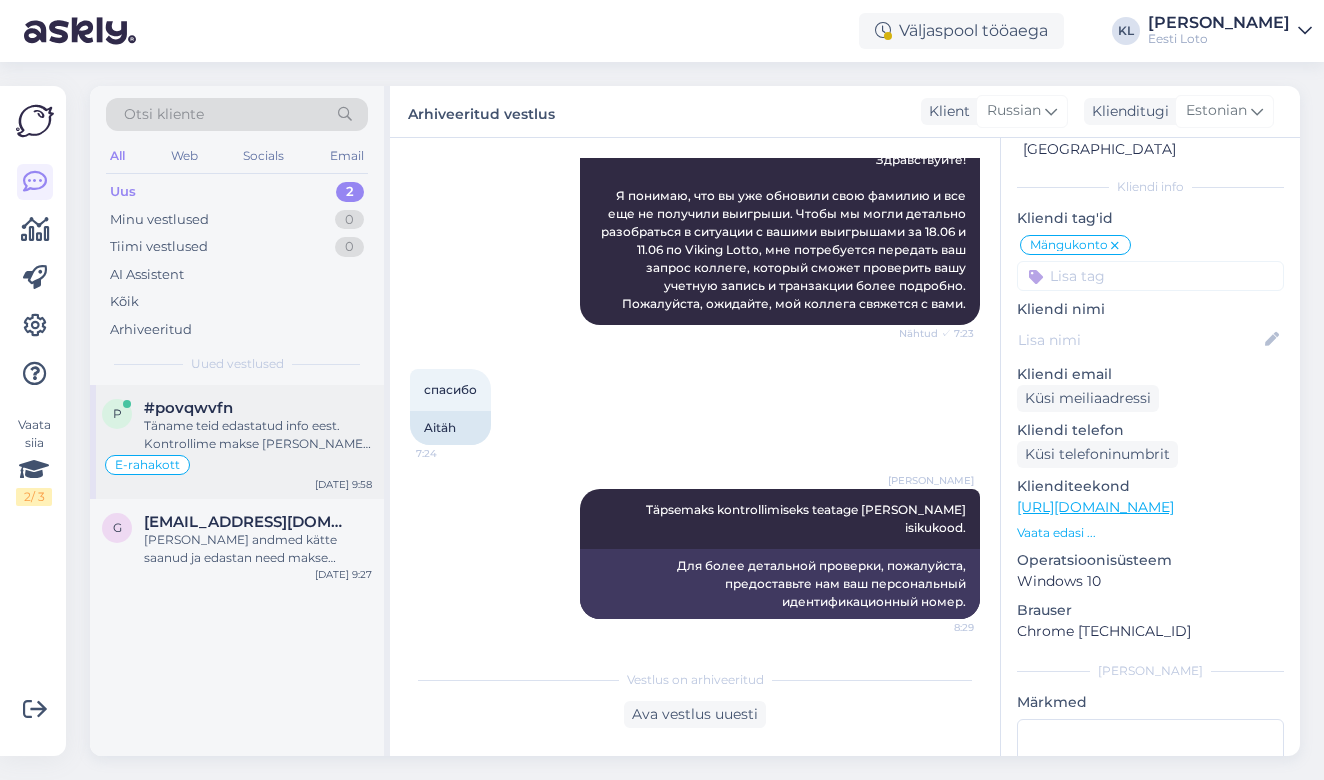 click on "Täname teid edastatud info eest. Kontrollime makse [PERSON_NAME] suuname selle esimesel võimalusel teie e-rahakotti." at bounding box center (258, 435) 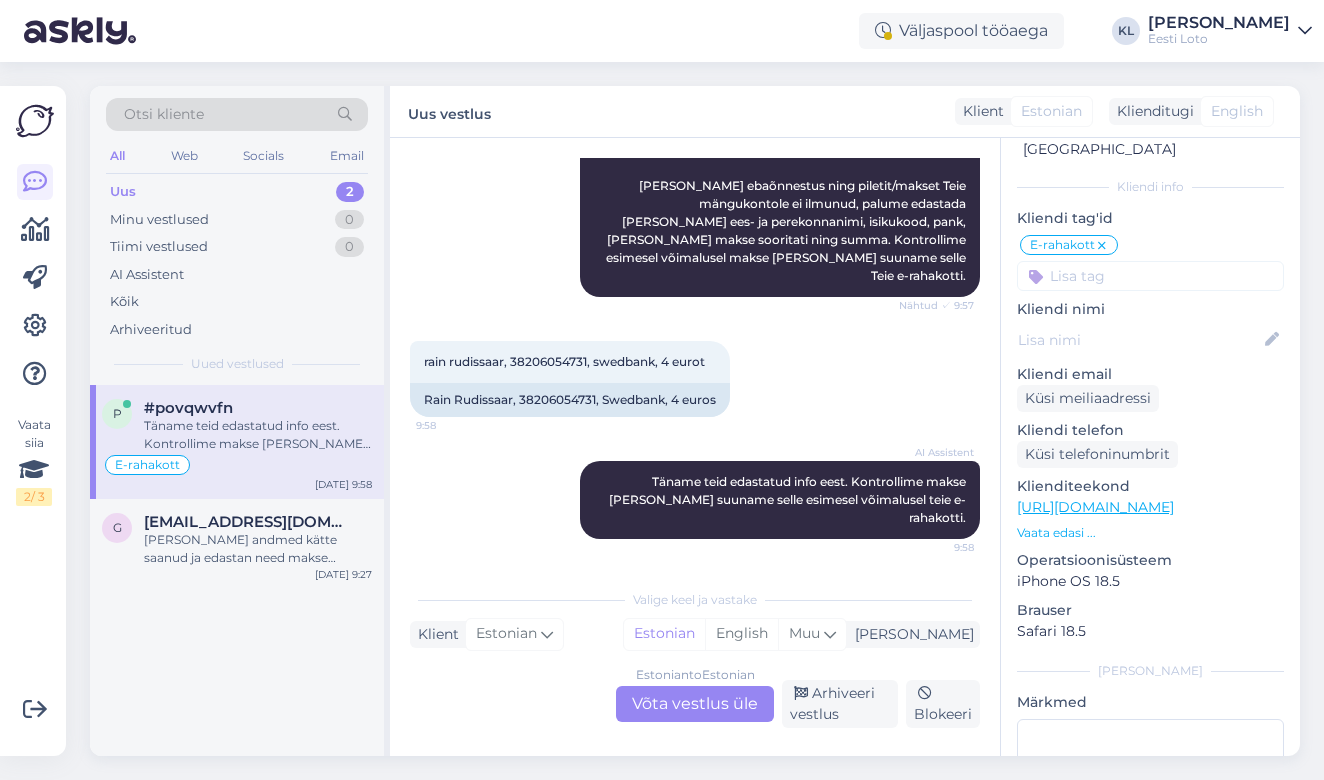 scroll, scrollTop: 1671, scrollLeft: 0, axis: vertical 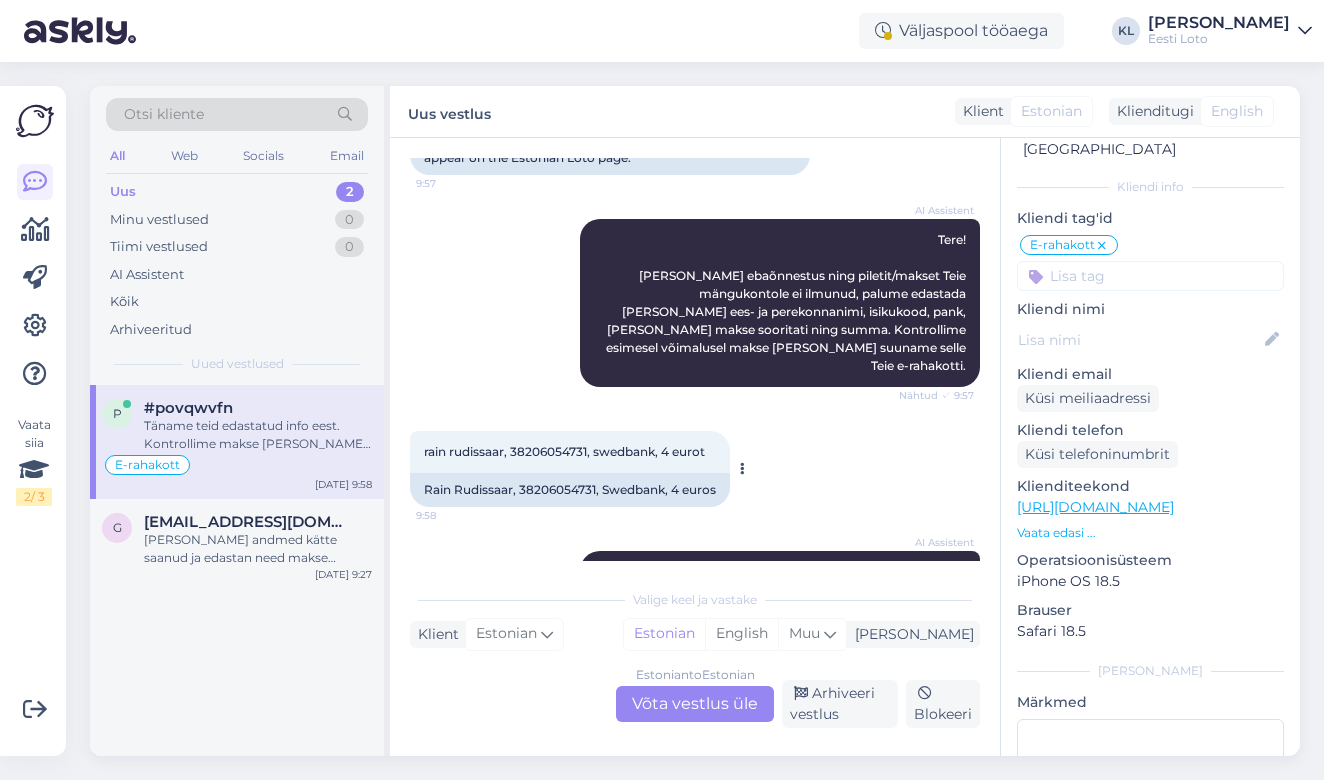 click on "rain rudissaar, 38206054731, swedbank, 4 eurot" at bounding box center (564, 451) 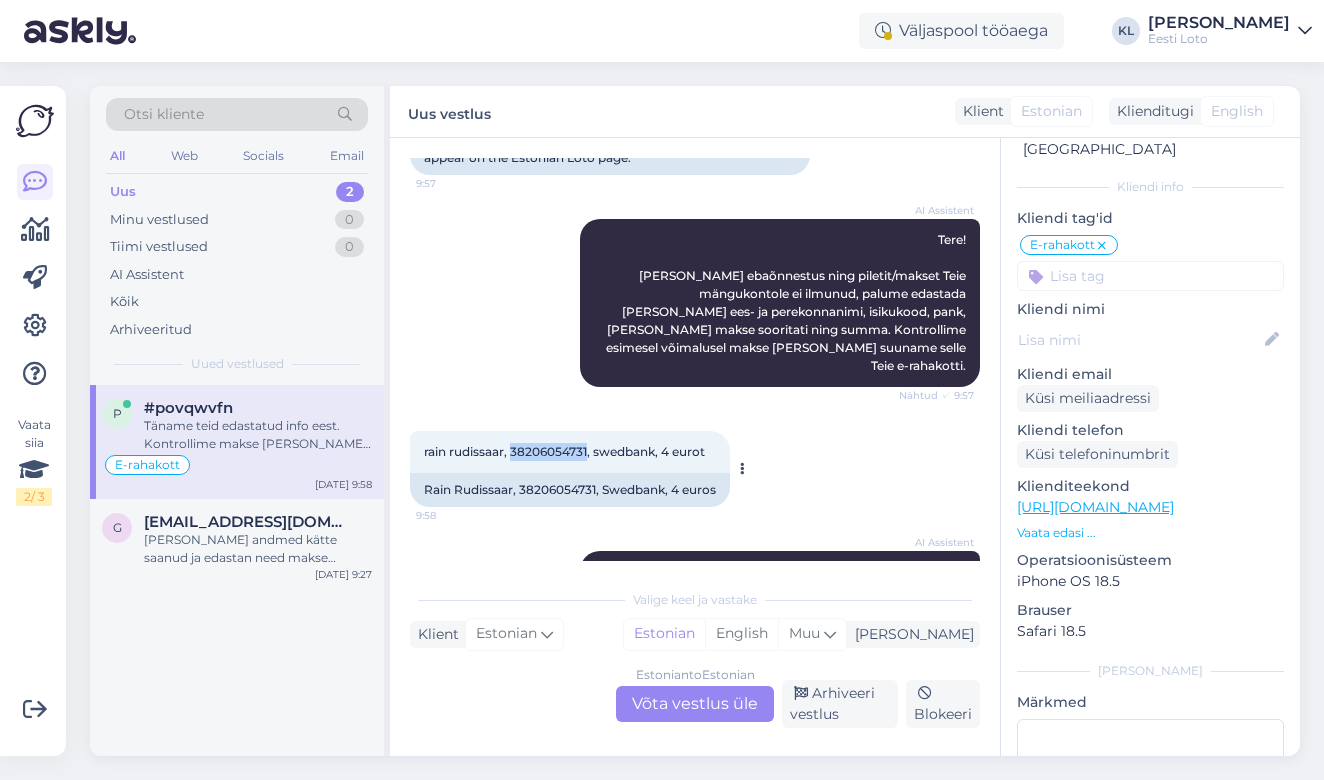 click on "rain rudissaar, 38206054731, swedbank, 4 eurot" at bounding box center [564, 451] 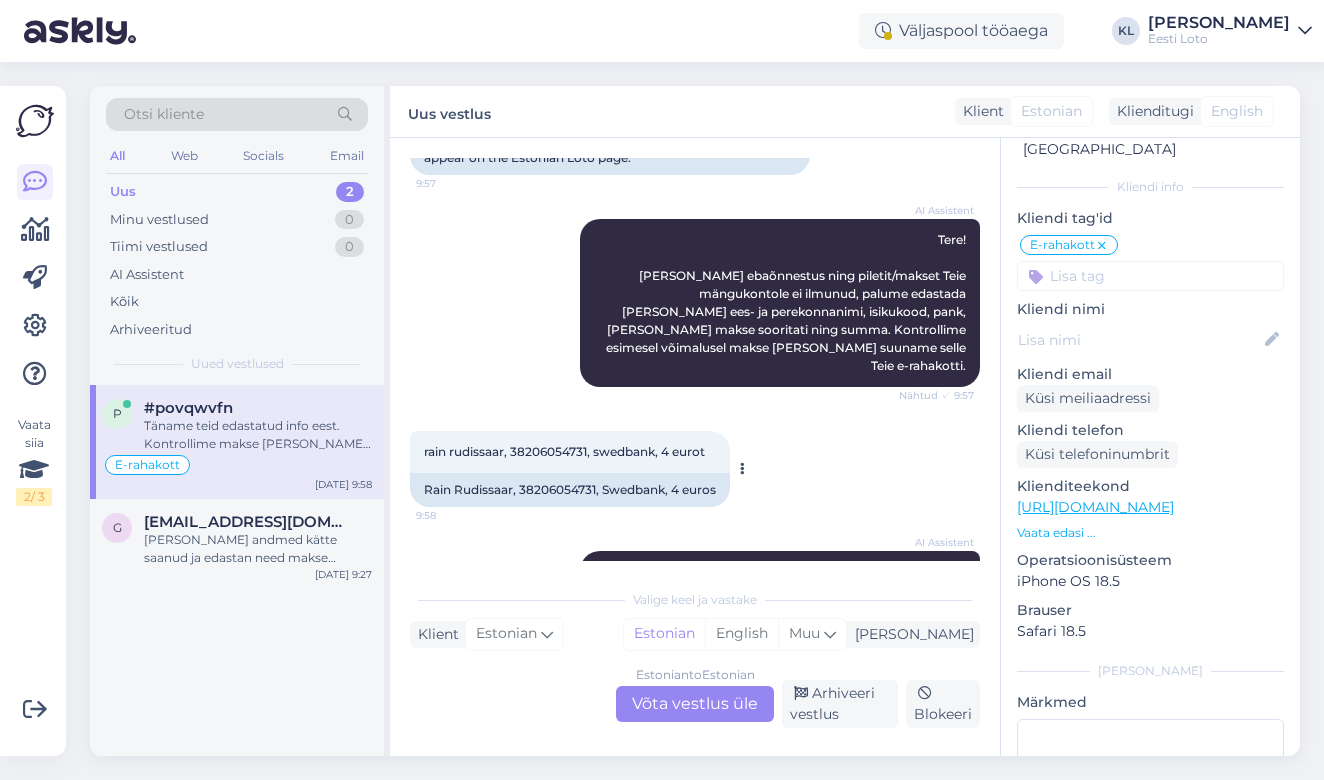 click on "Rain Rudissaar, 38206054731, Swedbank, 4 euros" at bounding box center (570, 490) 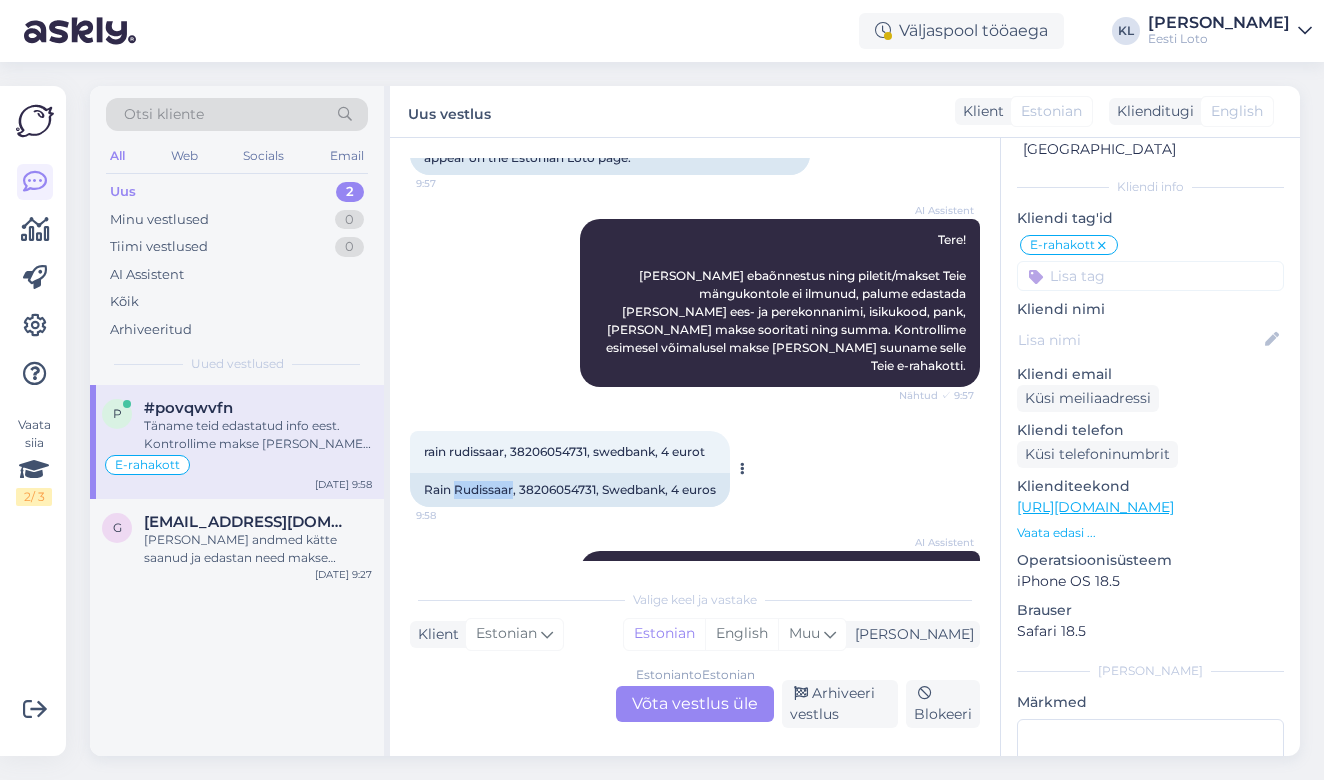 click on "Rain Rudissaar, 38206054731, Swedbank, 4 euros" at bounding box center (570, 490) 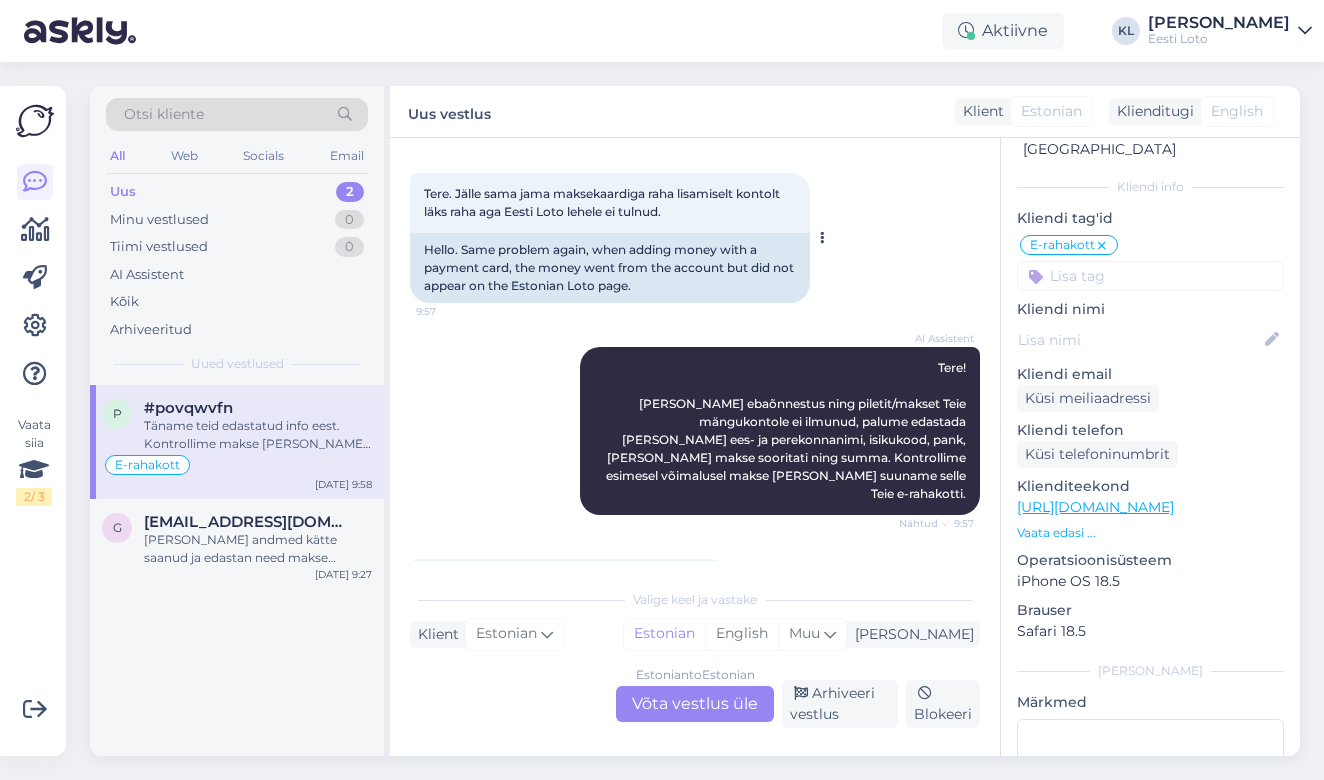 scroll, scrollTop: 1555, scrollLeft: 0, axis: vertical 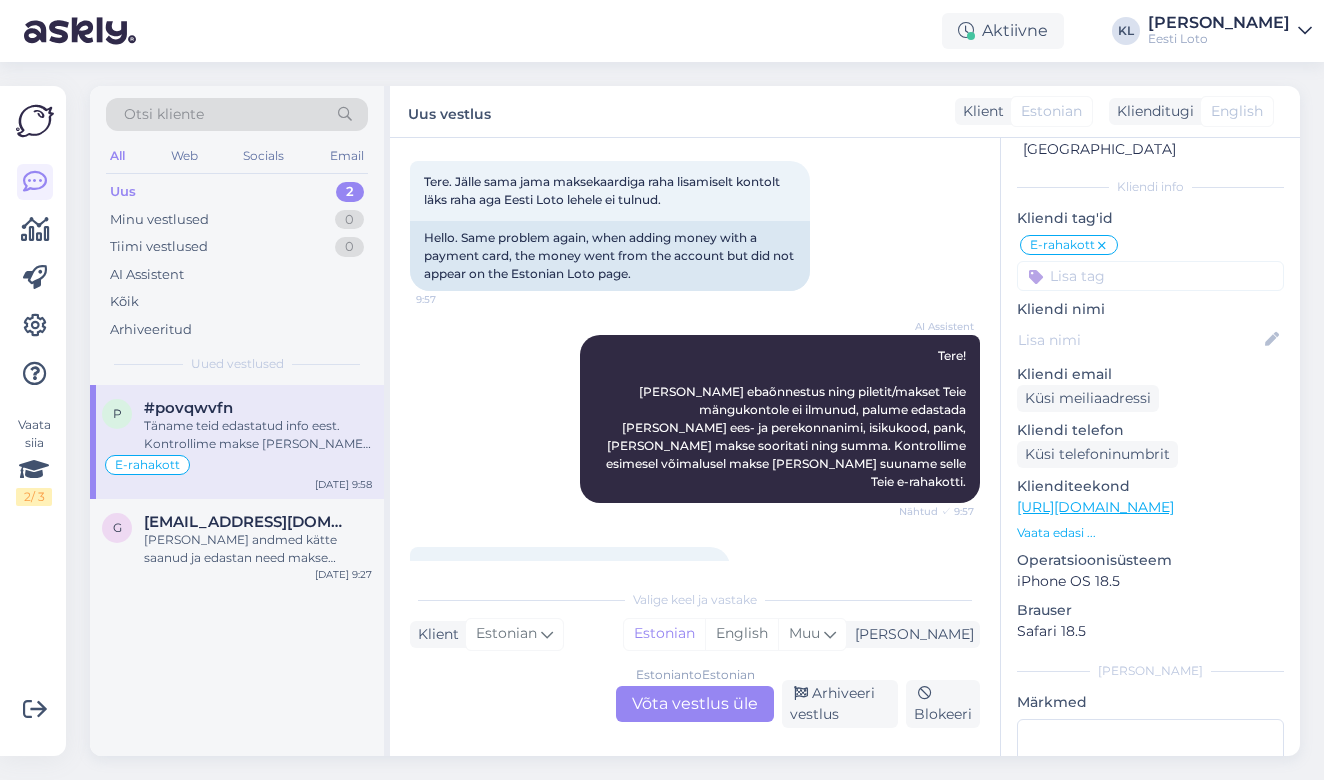 click on "Estonian  to  Estonian Võta vestlus üle" at bounding box center [695, 704] 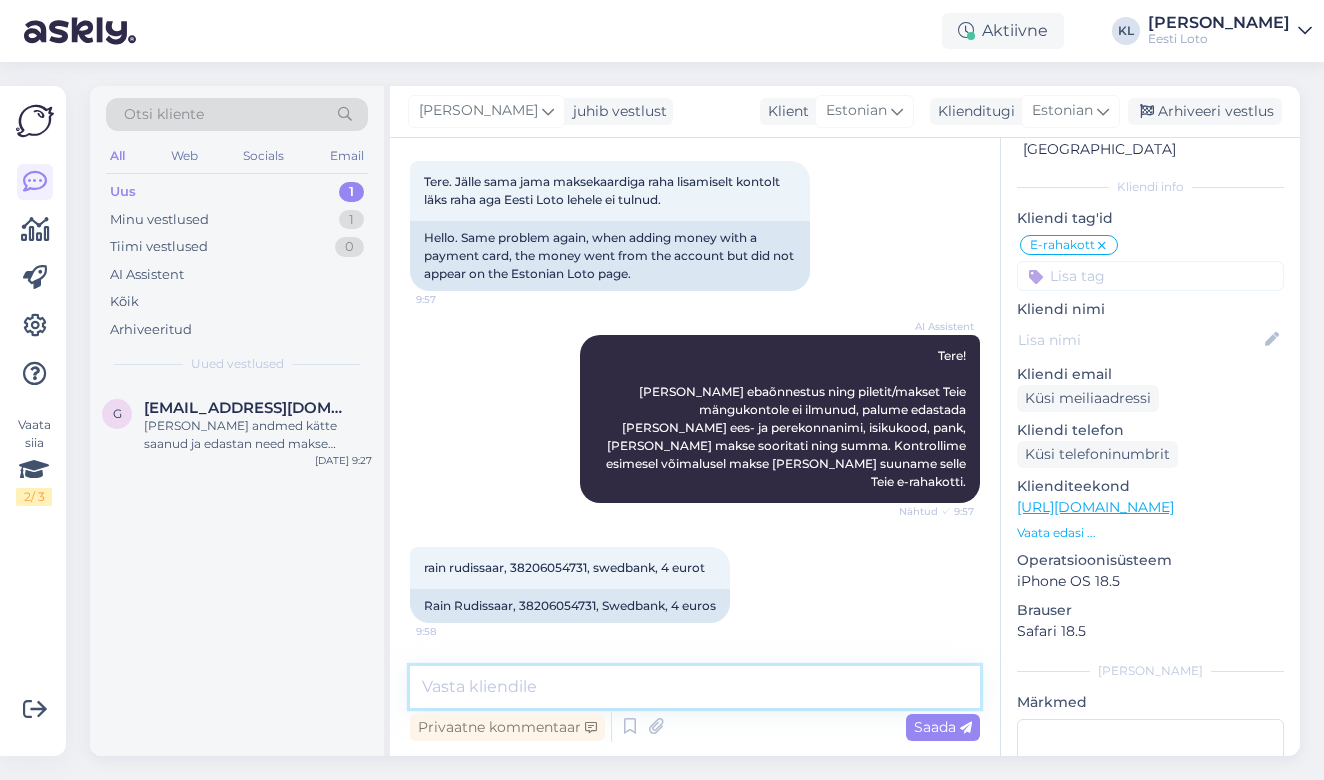 click at bounding box center [695, 687] 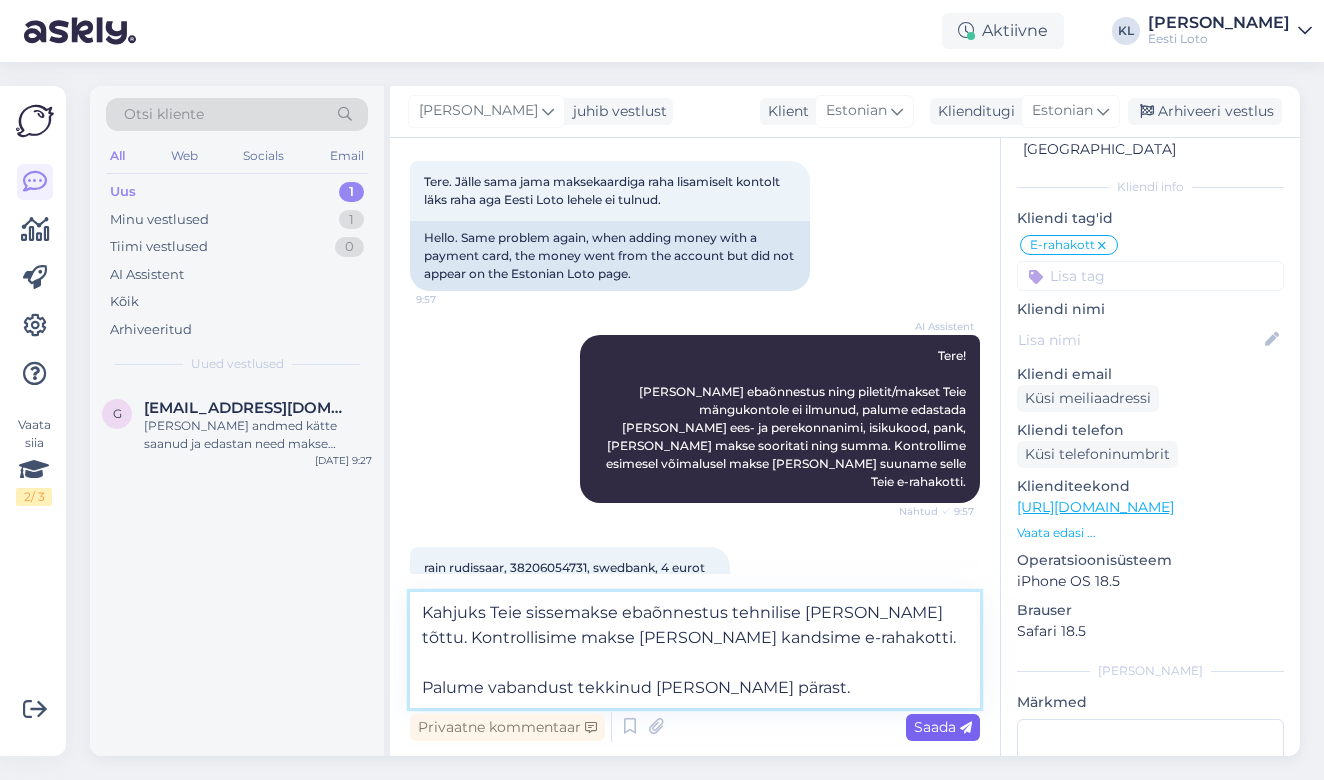 type on "Kahjuks Teie sissemakse ebaõnnestus tehnilise [PERSON_NAME] tõttu. Kontrollisime makse [PERSON_NAME] kandsime e-rahakotti.
Palume vabandust tekkinud [PERSON_NAME] pärast." 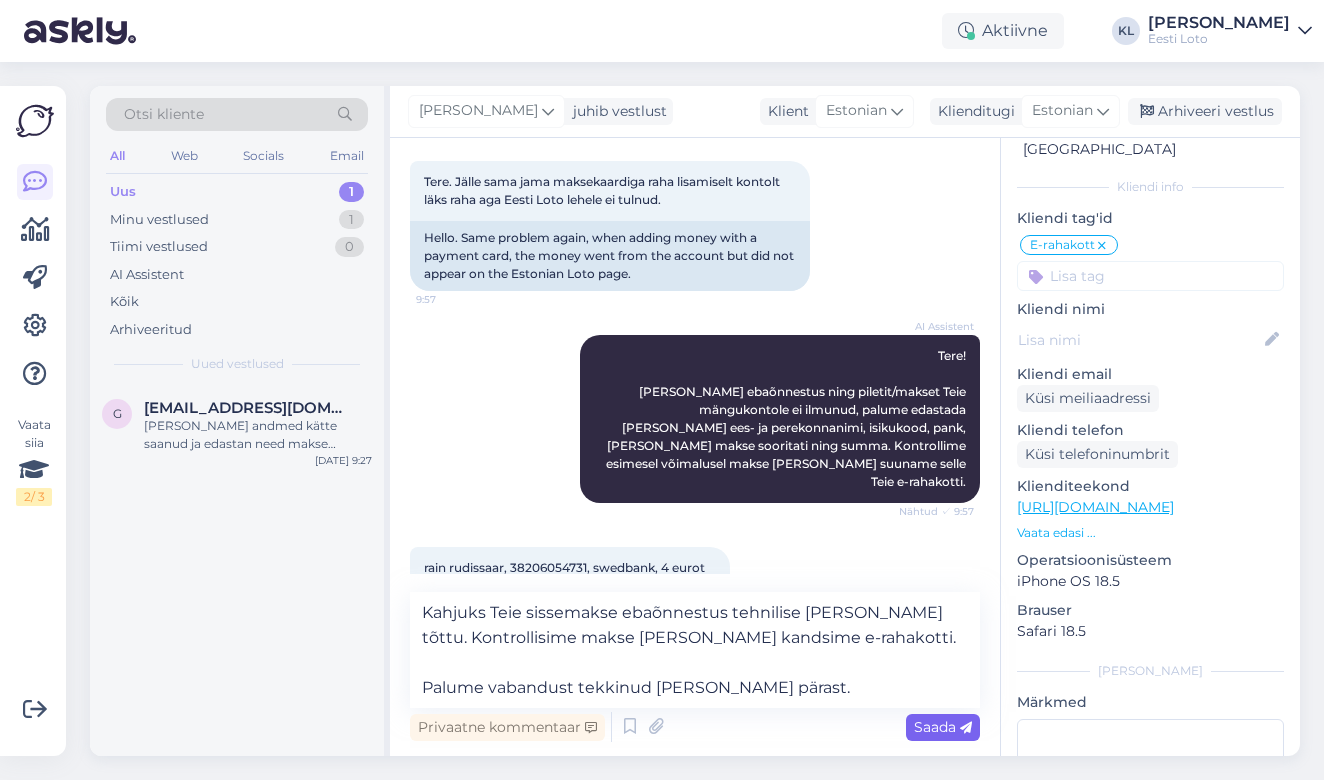 click on "Saada" at bounding box center [943, 727] 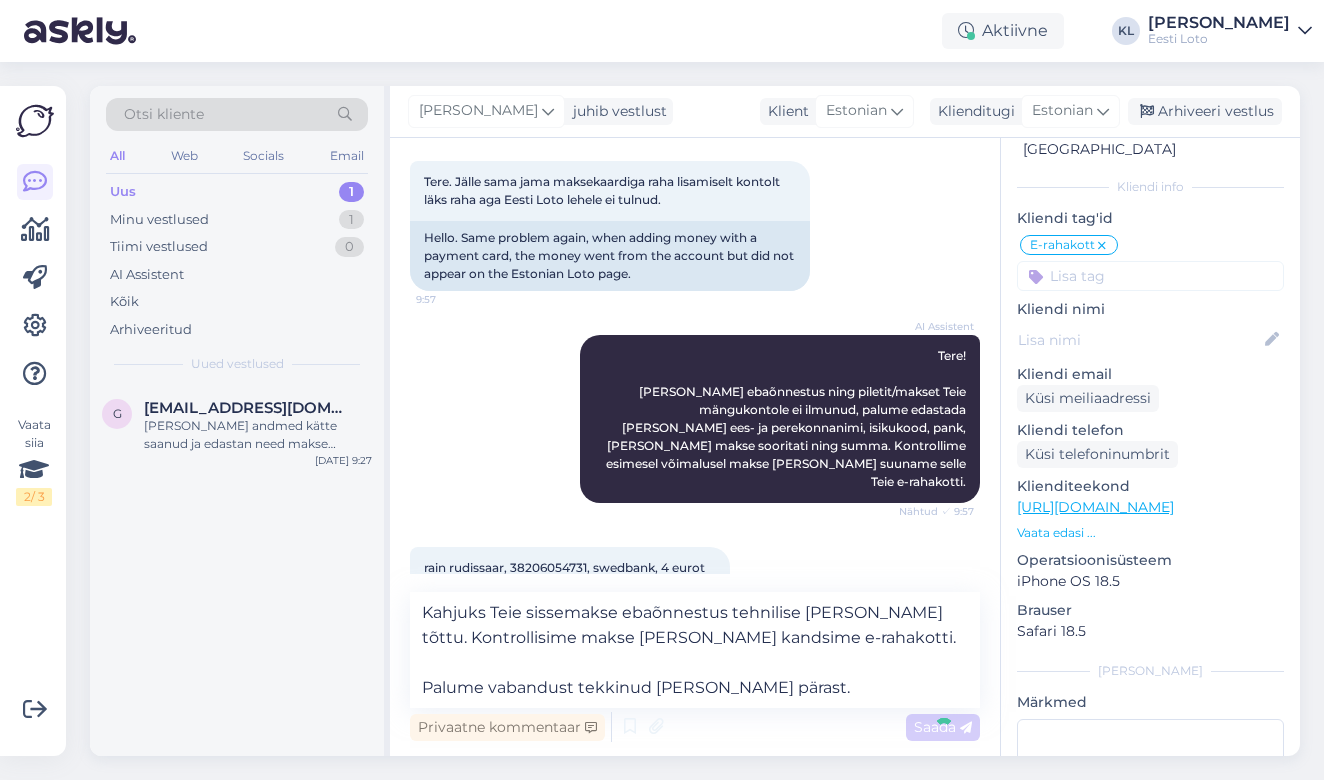 type 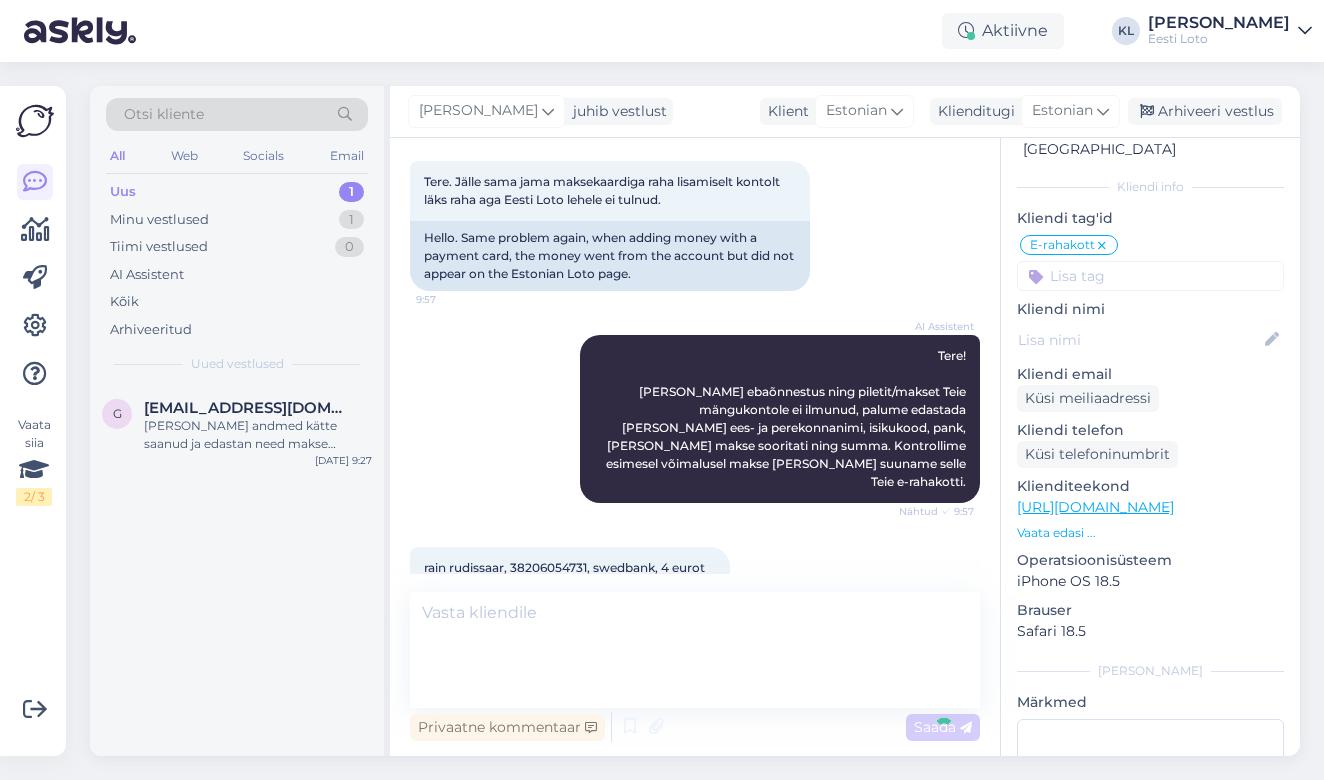 scroll, scrollTop: 1724, scrollLeft: 0, axis: vertical 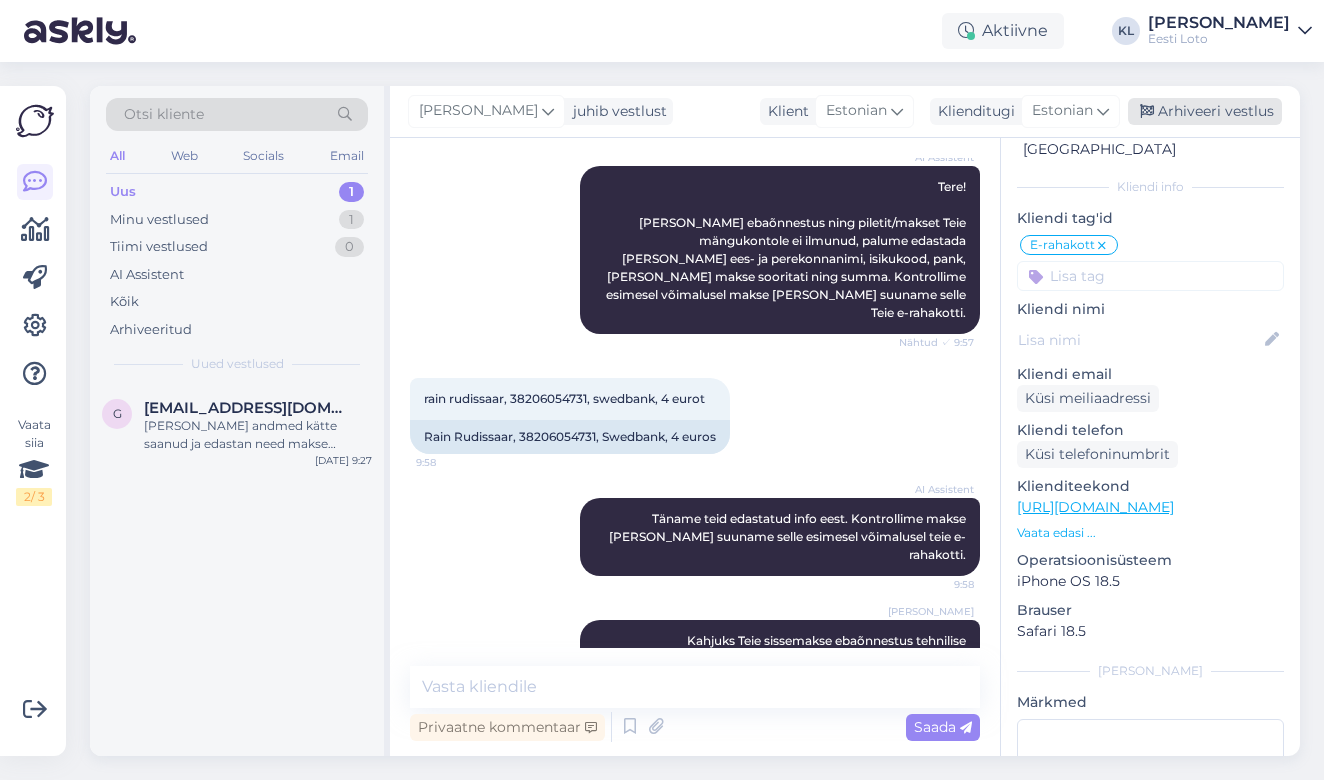 click on "Arhiveeri vestlus" at bounding box center [1205, 111] 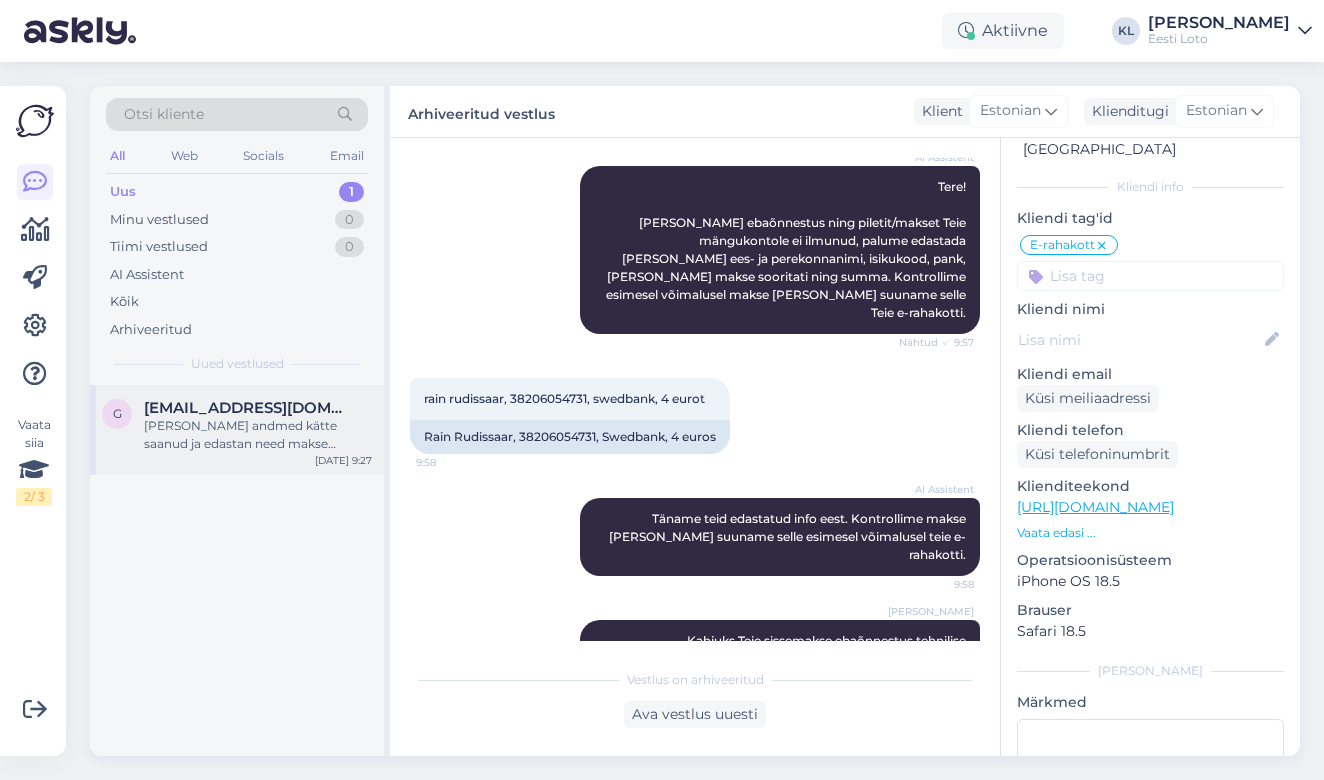 click on "[EMAIL_ADDRESS][DOMAIN_NAME]" at bounding box center [248, 408] 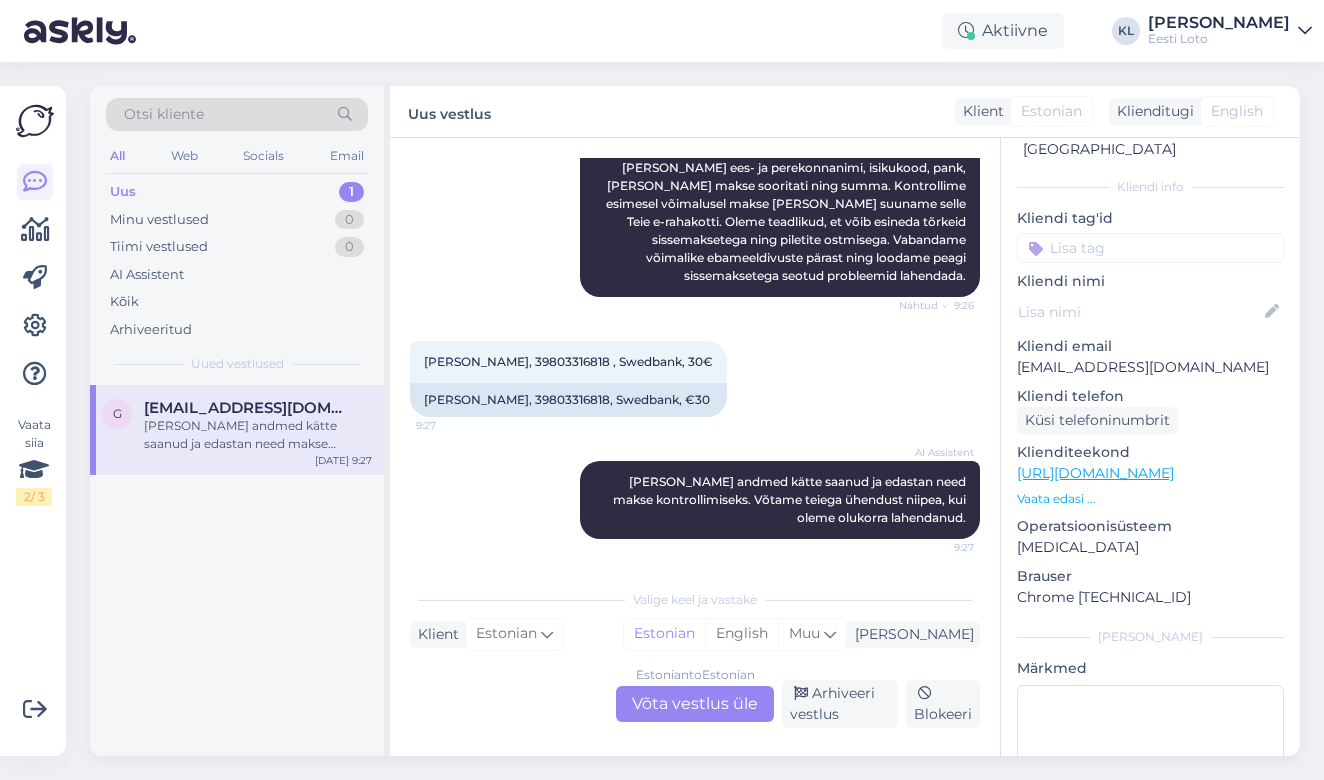 scroll, scrollTop: 569, scrollLeft: 0, axis: vertical 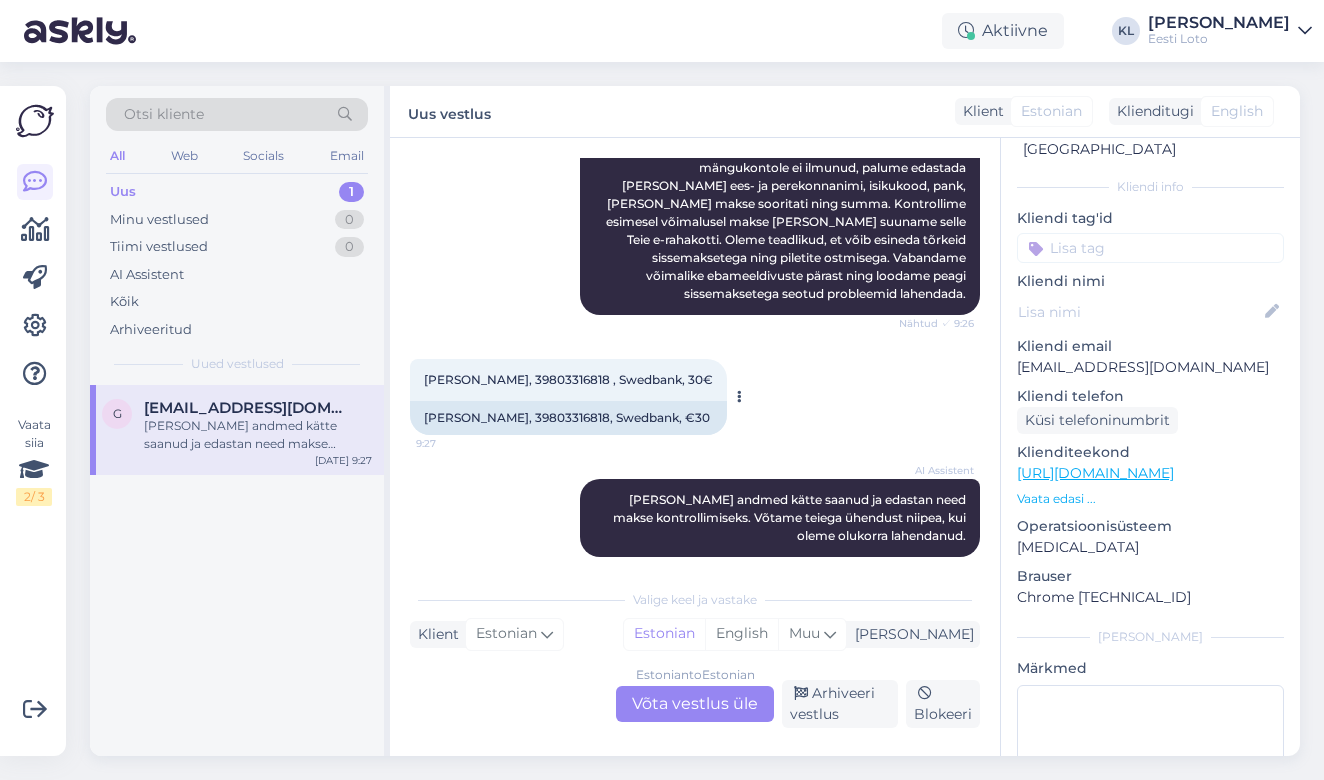 click on "[PERSON_NAME], 39803316818 , Swedbank, 30€" at bounding box center (568, 379) 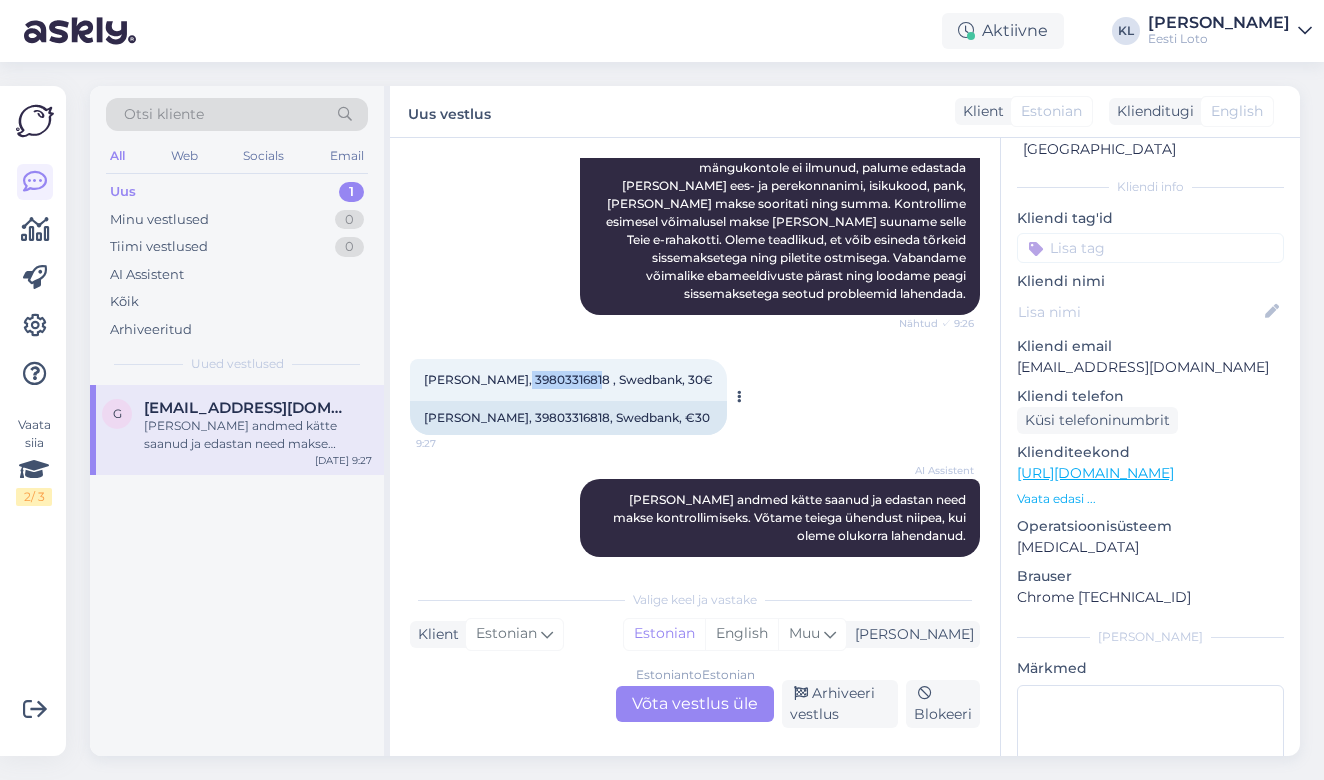 click on "[PERSON_NAME], 39803316818 , Swedbank, 30€" at bounding box center [568, 379] 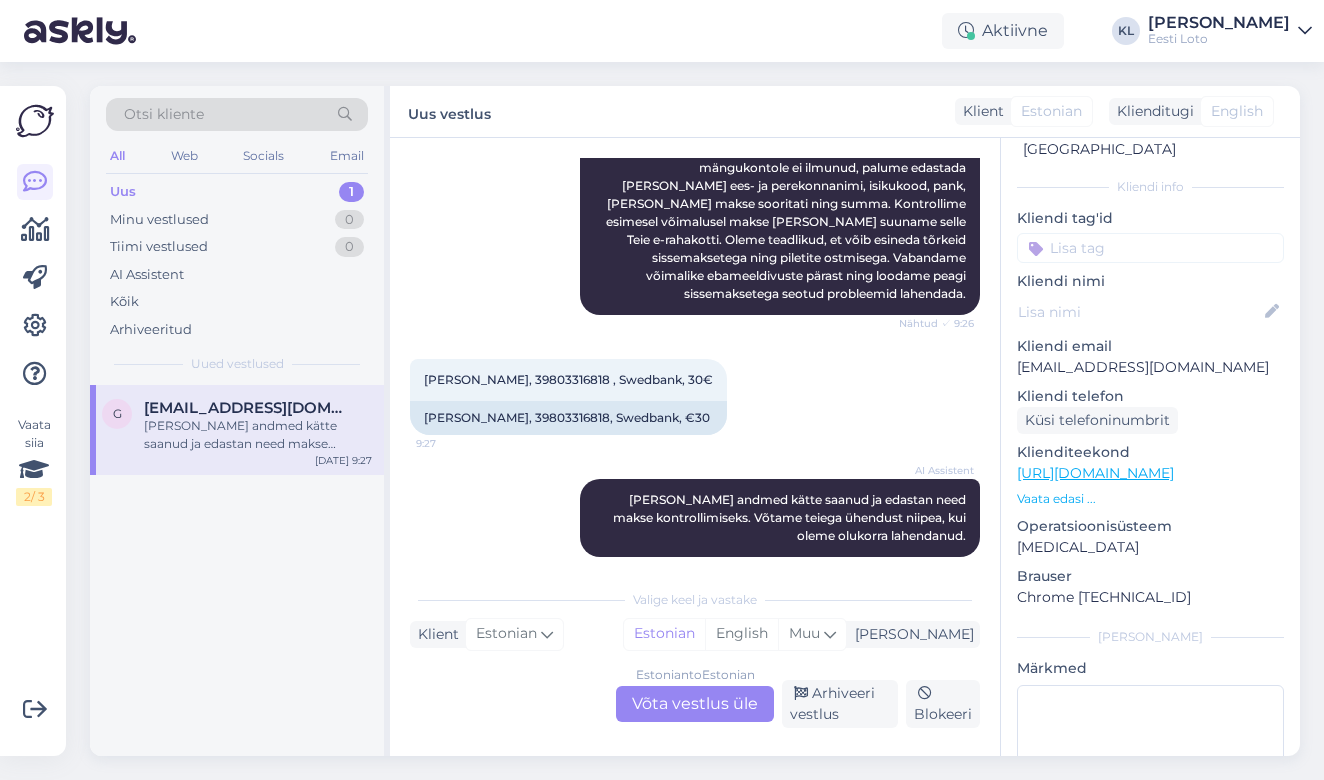 click on "Estonian  to  Estonian Võta vestlus üle" at bounding box center [695, 704] 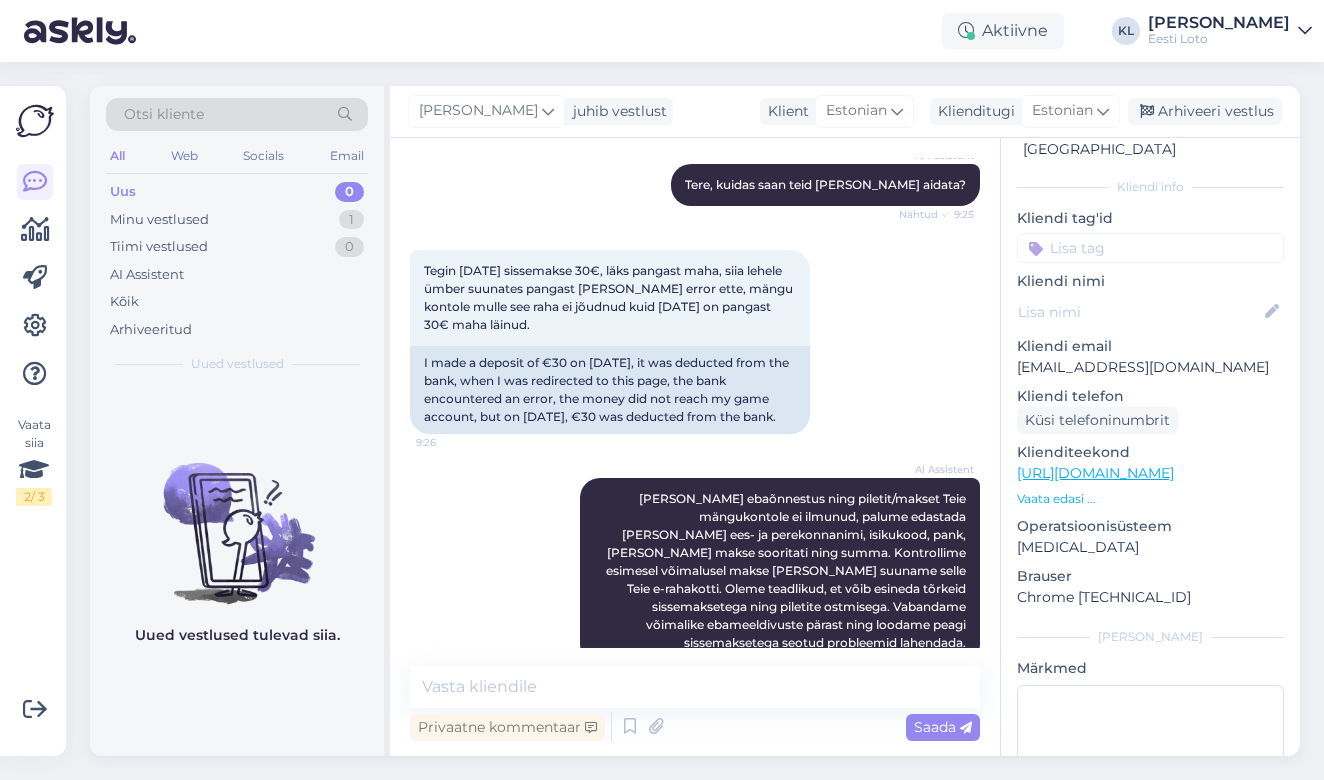 scroll, scrollTop: 245, scrollLeft: 0, axis: vertical 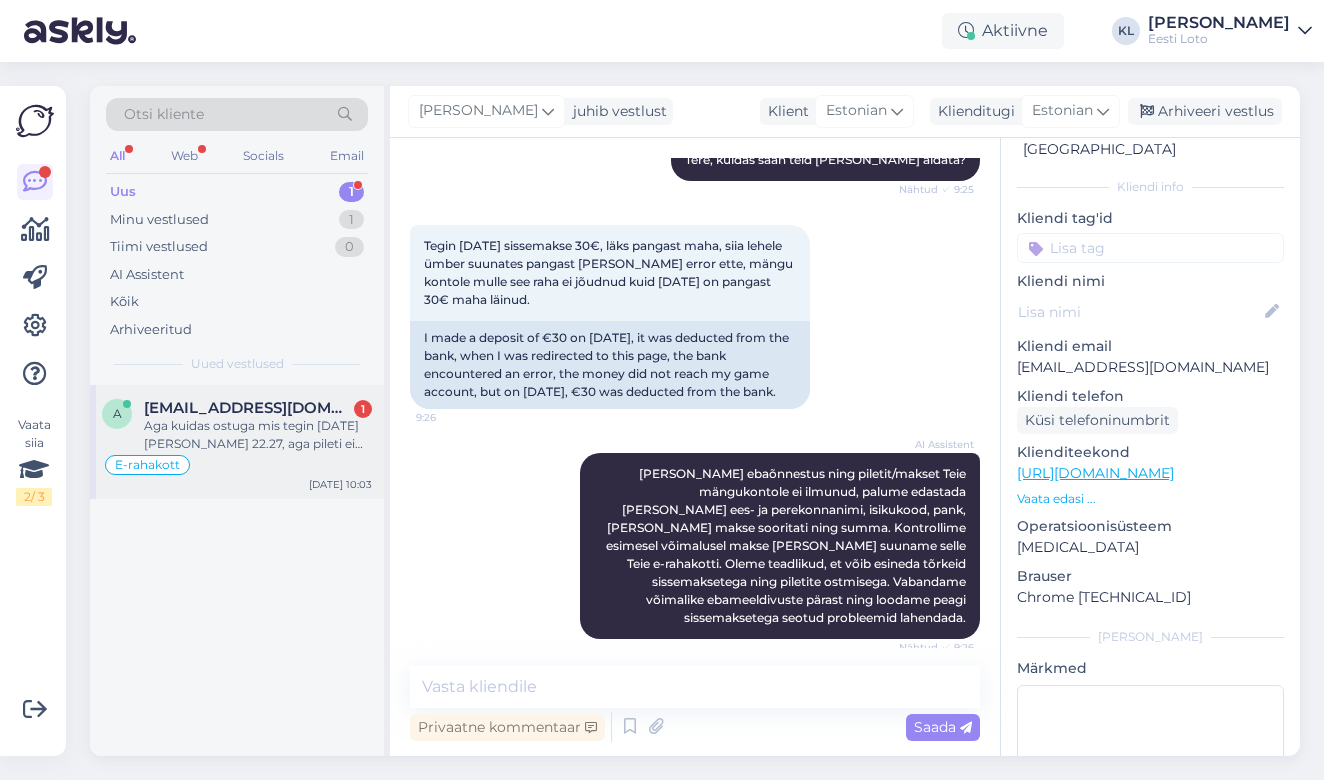 click on "Aga kuidas ostuga mis tegin [DATE][PERSON_NAME] 22.27, aga pileti ei saanud?" at bounding box center (258, 435) 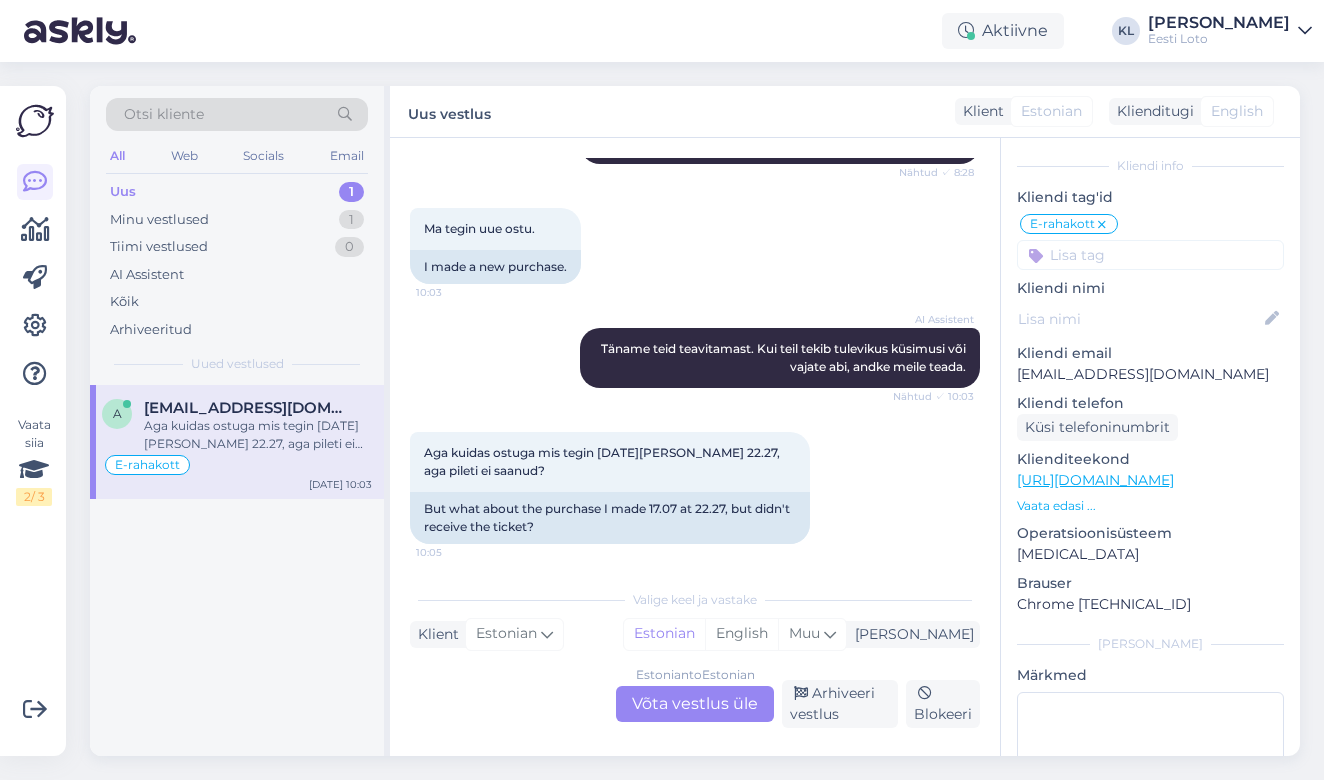 scroll, scrollTop: 991, scrollLeft: 0, axis: vertical 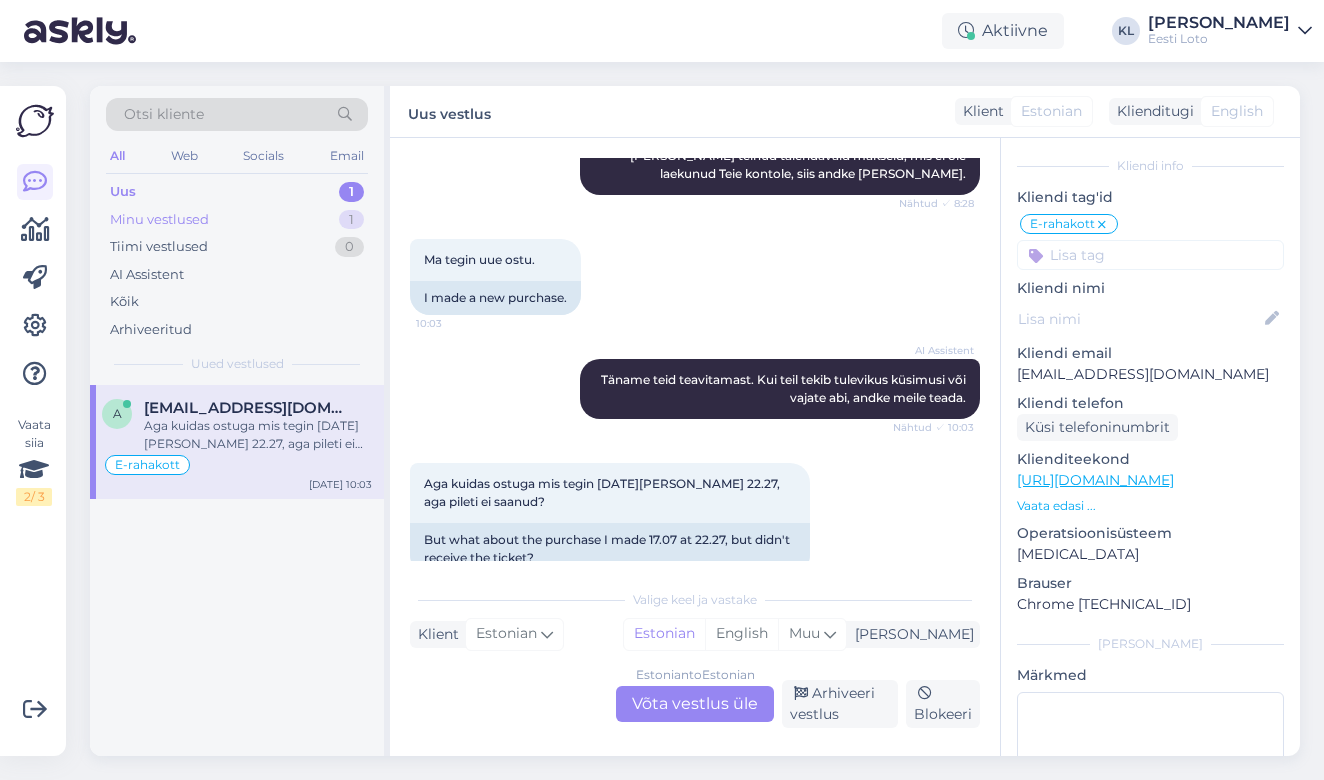 click on "Minu vestlused" at bounding box center [159, 220] 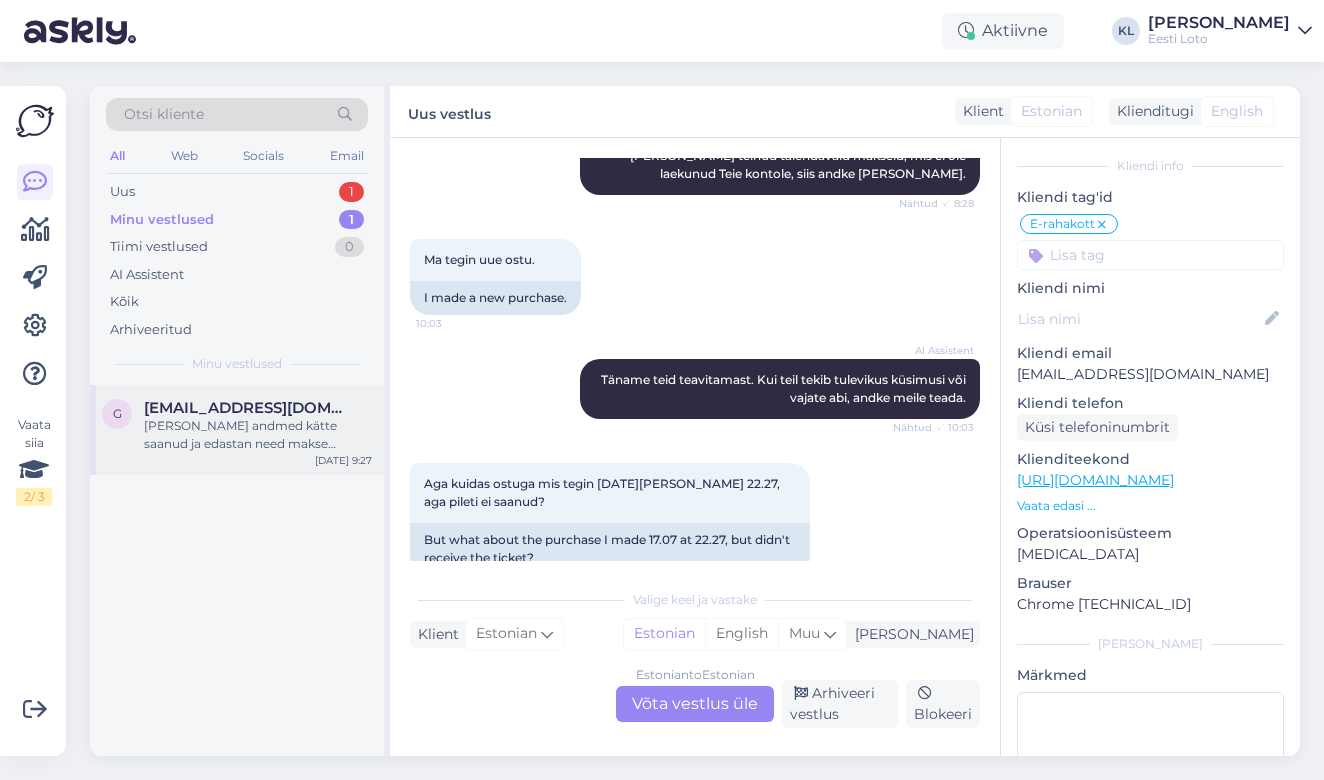 click on "[PERSON_NAME] andmed kätte saanud ja edastan need makse kontrollimiseks. Võtame teiega ühendust niipea, kui oleme olukorra lahendanud." at bounding box center [258, 435] 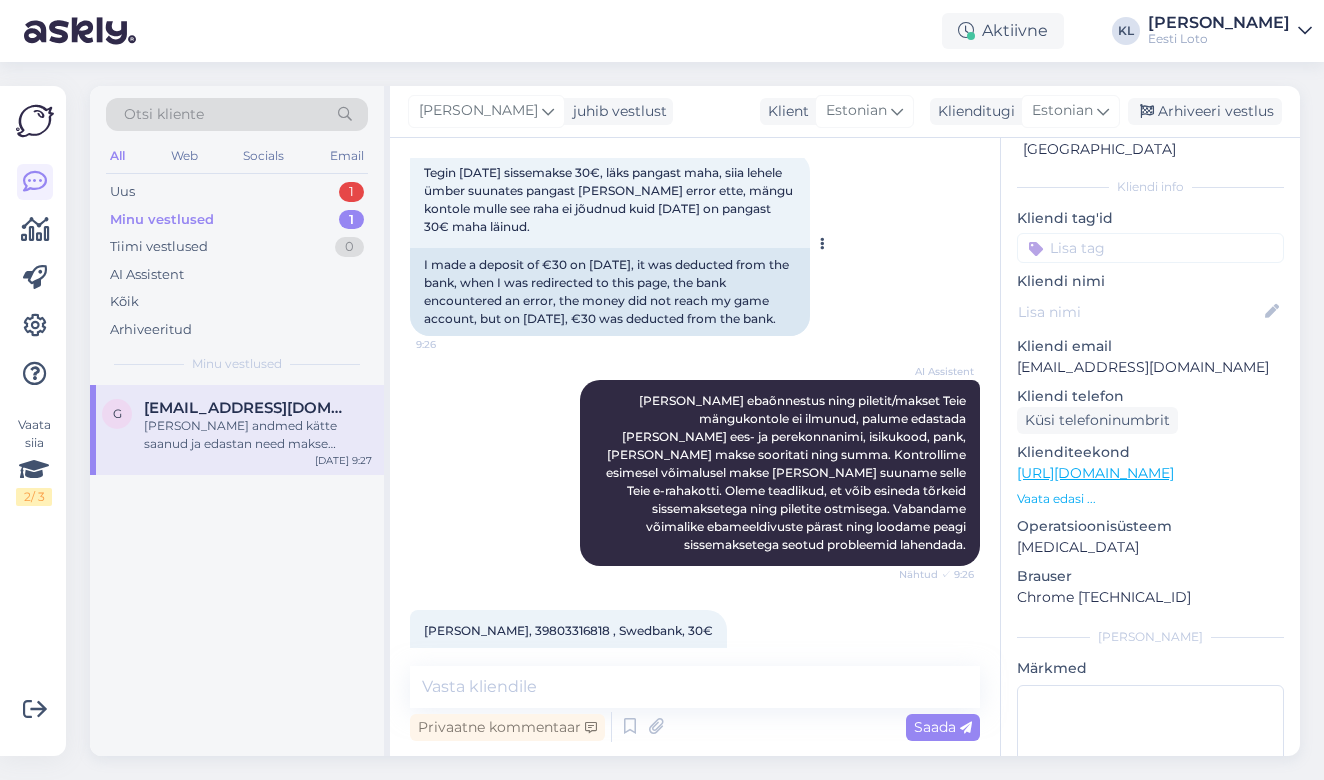 scroll, scrollTop: 405, scrollLeft: 0, axis: vertical 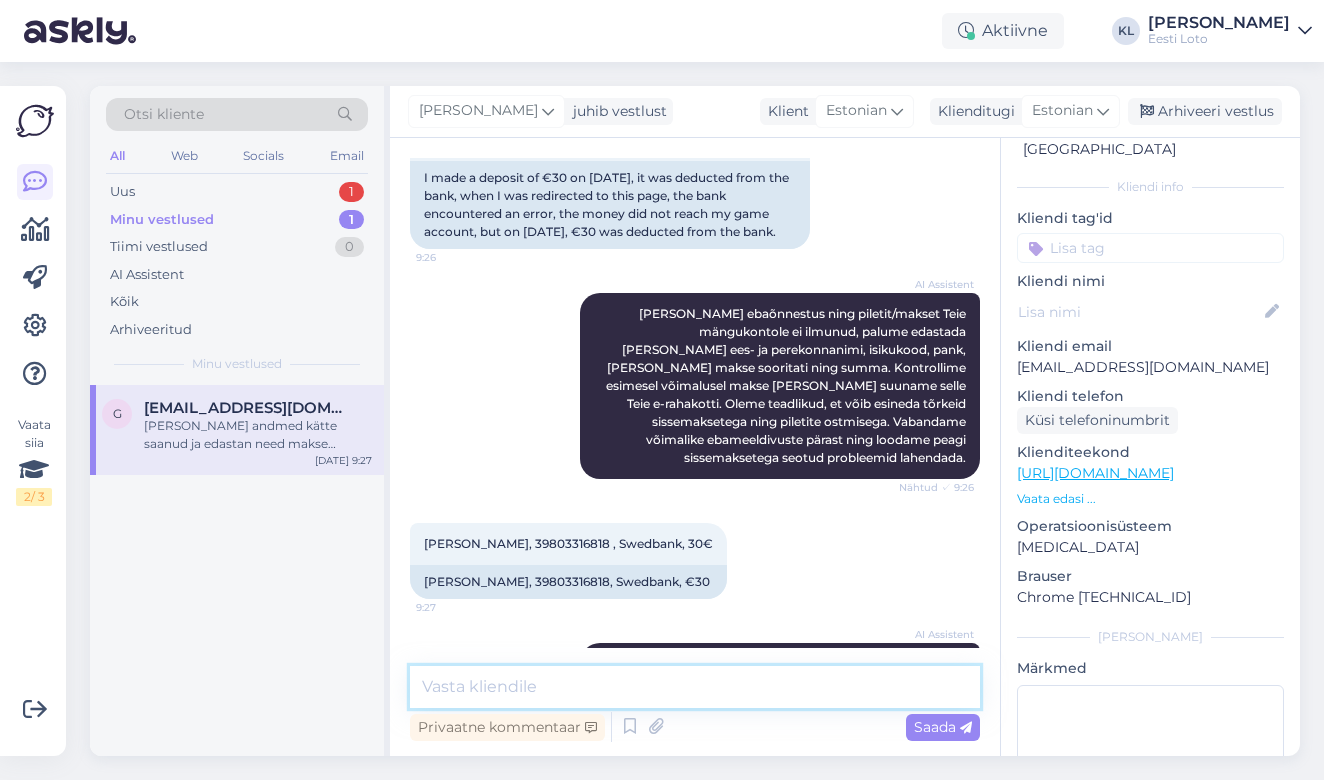 click at bounding box center (695, 687) 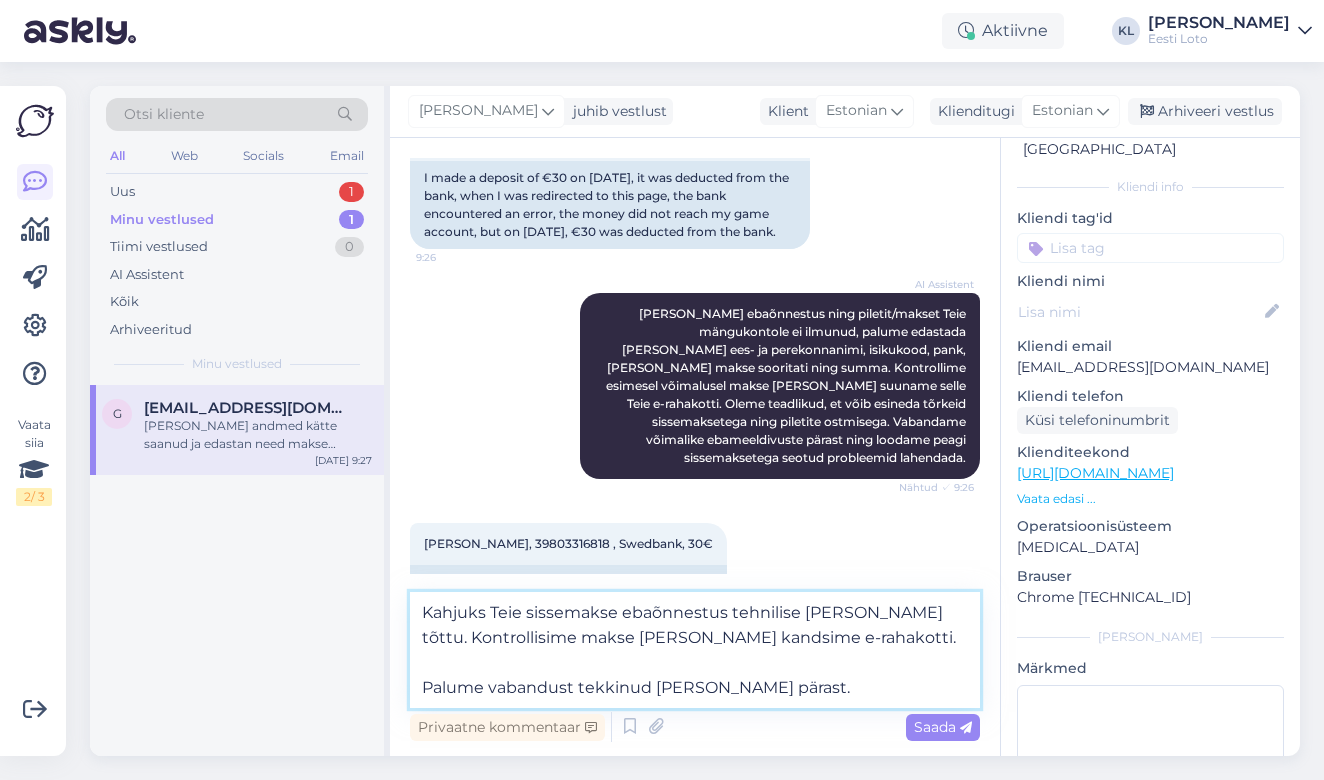click on "Kahjuks Teie sissemakse ebaõnnestus tehnilise [PERSON_NAME] tõttu. Kontrollisime makse [PERSON_NAME] kandsime e-rahakotti.
Palume vabandust tekkinud [PERSON_NAME] pärast." at bounding box center (695, 650) 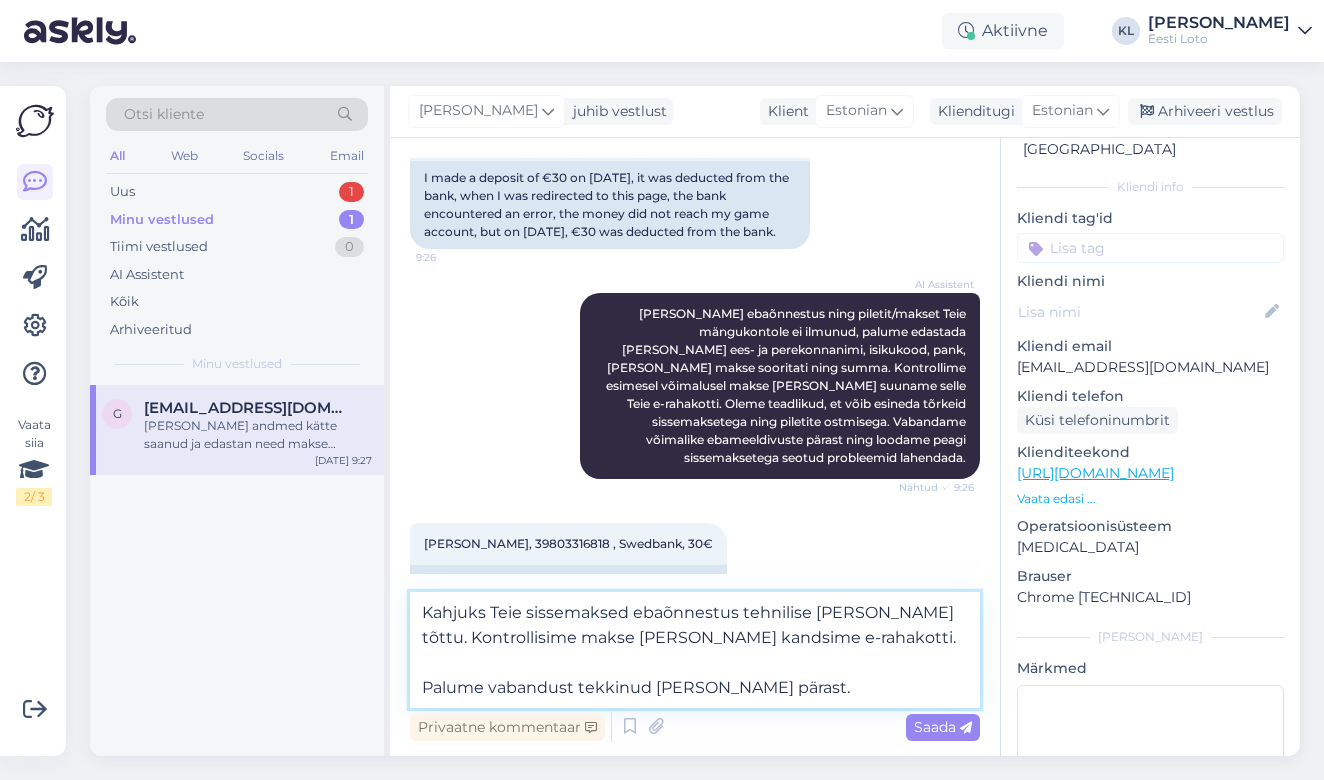click on "Kahjuks Teie sissemaksed ebaõnnestus tehnilise [PERSON_NAME] tõttu. Kontrollisime makse [PERSON_NAME] kandsime e-rahakotti.
Palume vabandust tekkinud [PERSON_NAME] pärast." at bounding box center (695, 650) 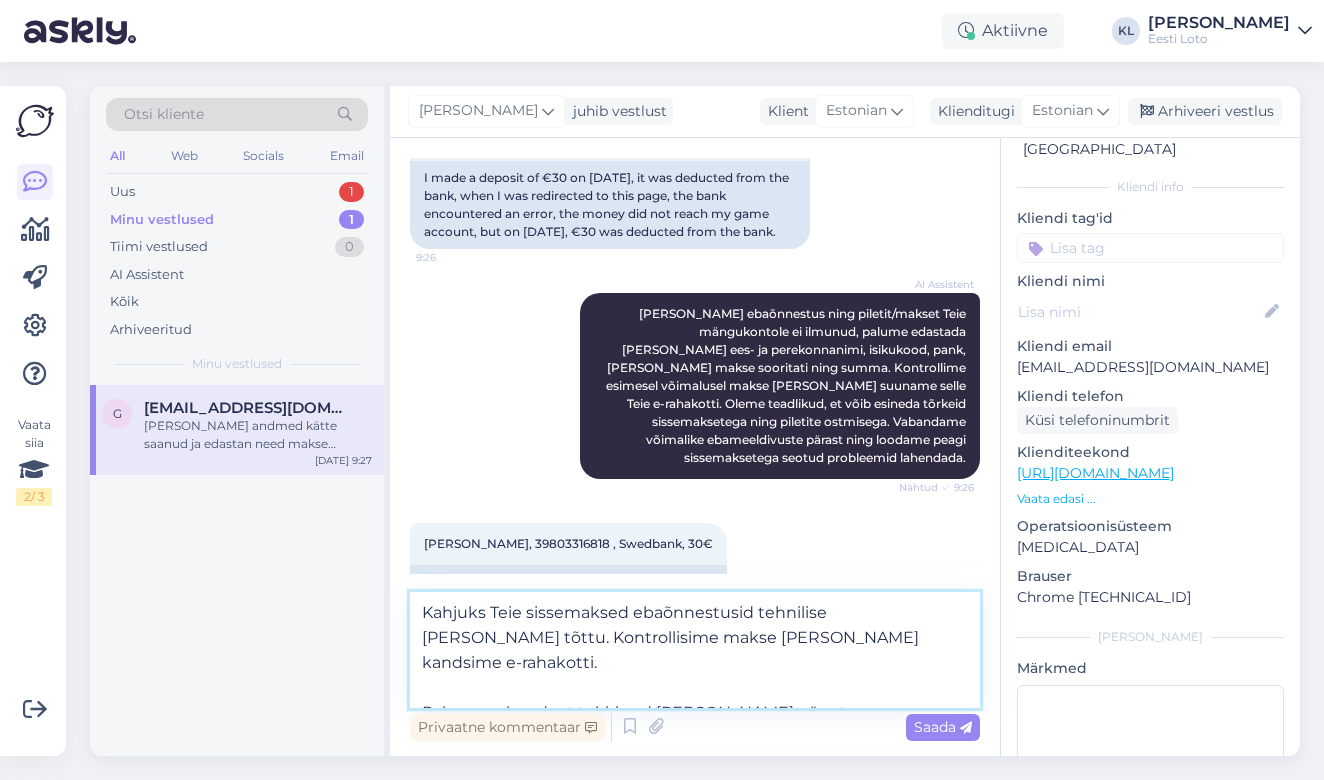 click on "Kahjuks Teie sissemaksed ebaõnnestusid tehnilise [PERSON_NAME] tõttu. Kontrollisime makse [PERSON_NAME] kandsime e-rahakotti.
Palume vabandust tekkinud [PERSON_NAME] pärast." at bounding box center (695, 650) 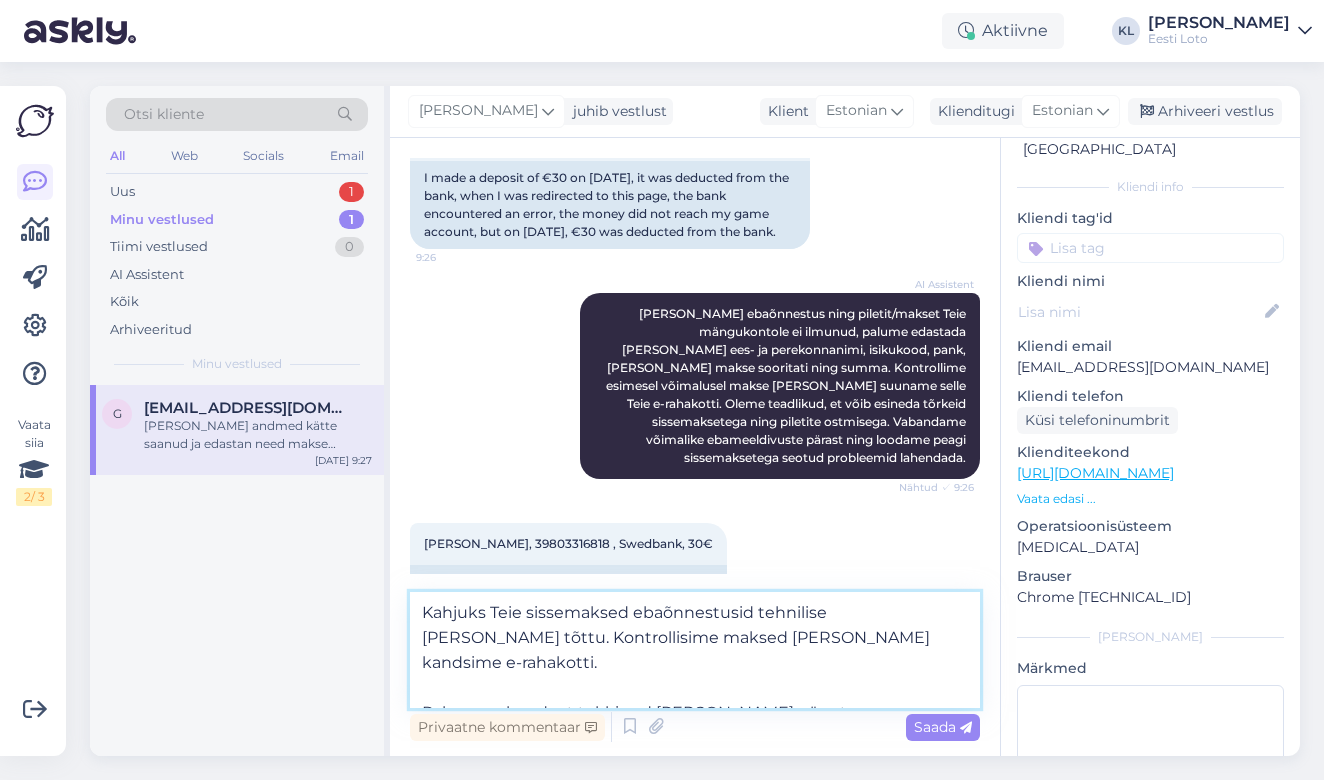 click on "Kahjuks Teie sissemaksed ebaõnnestusid tehnilise [PERSON_NAME] tõttu. Kontrollisime maksed [PERSON_NAME] kandsime e-rahakotti.
Palume vabandust tekkinud [PERSON_NAME] pärast." at bounding box center [695, 650] 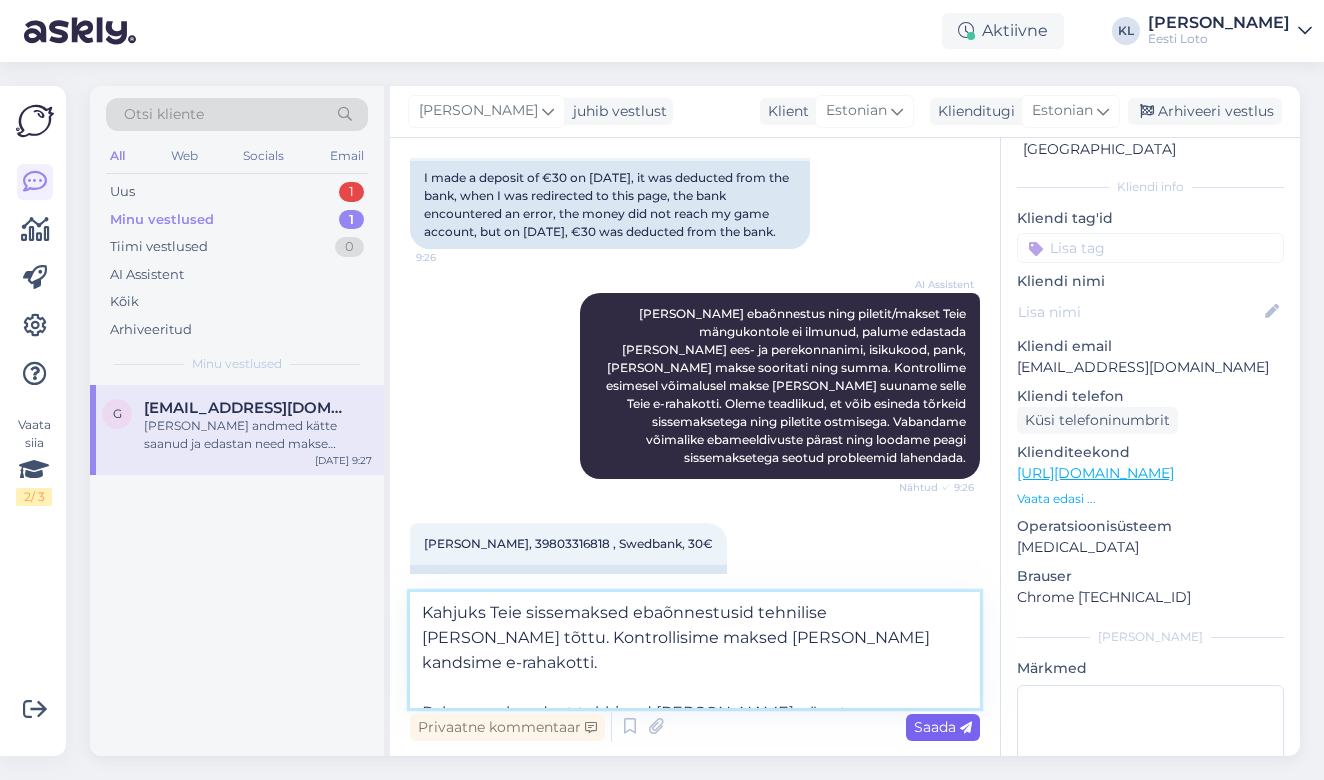 type on "Kahjuks Teie sissemaksed ebaõnnestusid tehnilise [PERSON_NAME] tõttu. Kontrollisime maksed [PERSON_NAME] kandsime e-rahakotti.
Palume vabandust tekkinud [PERSON_NAME] pärast." 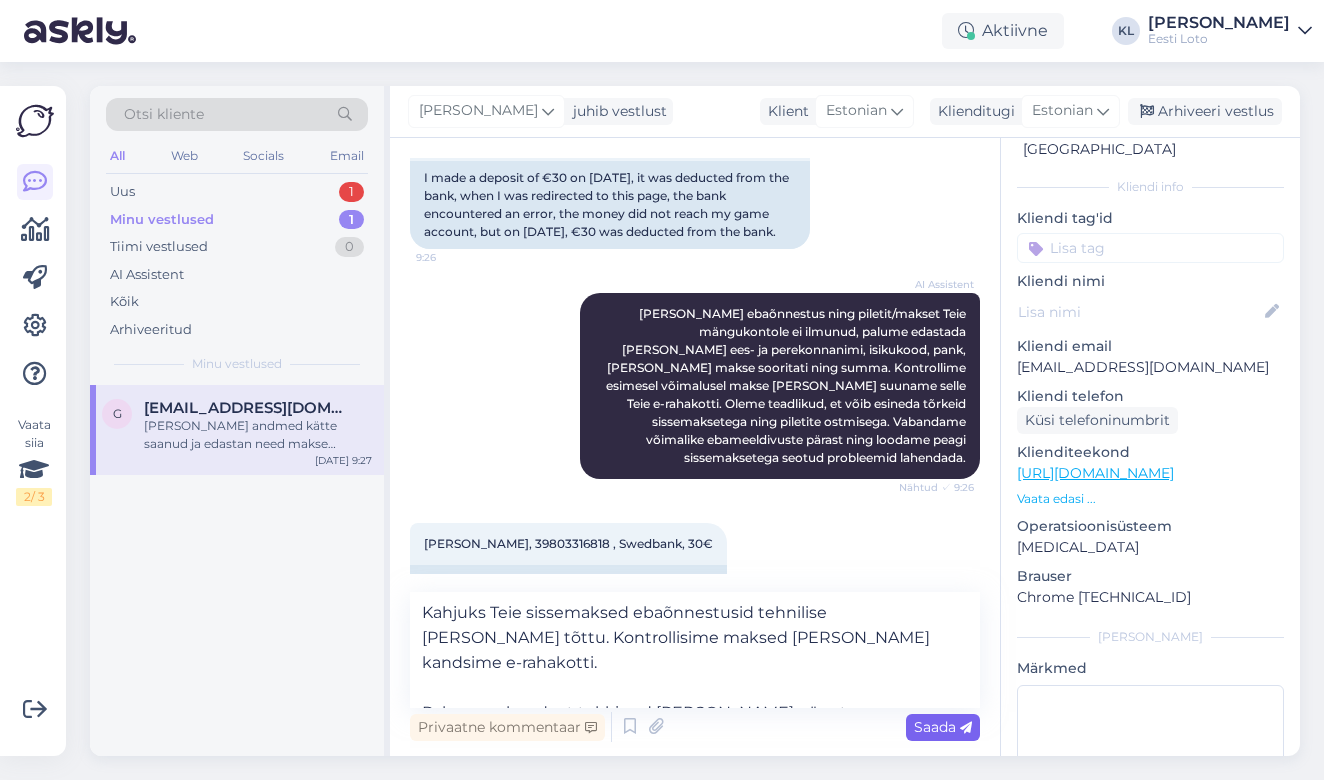 click on "Saada" at bounding box center [943, 727] 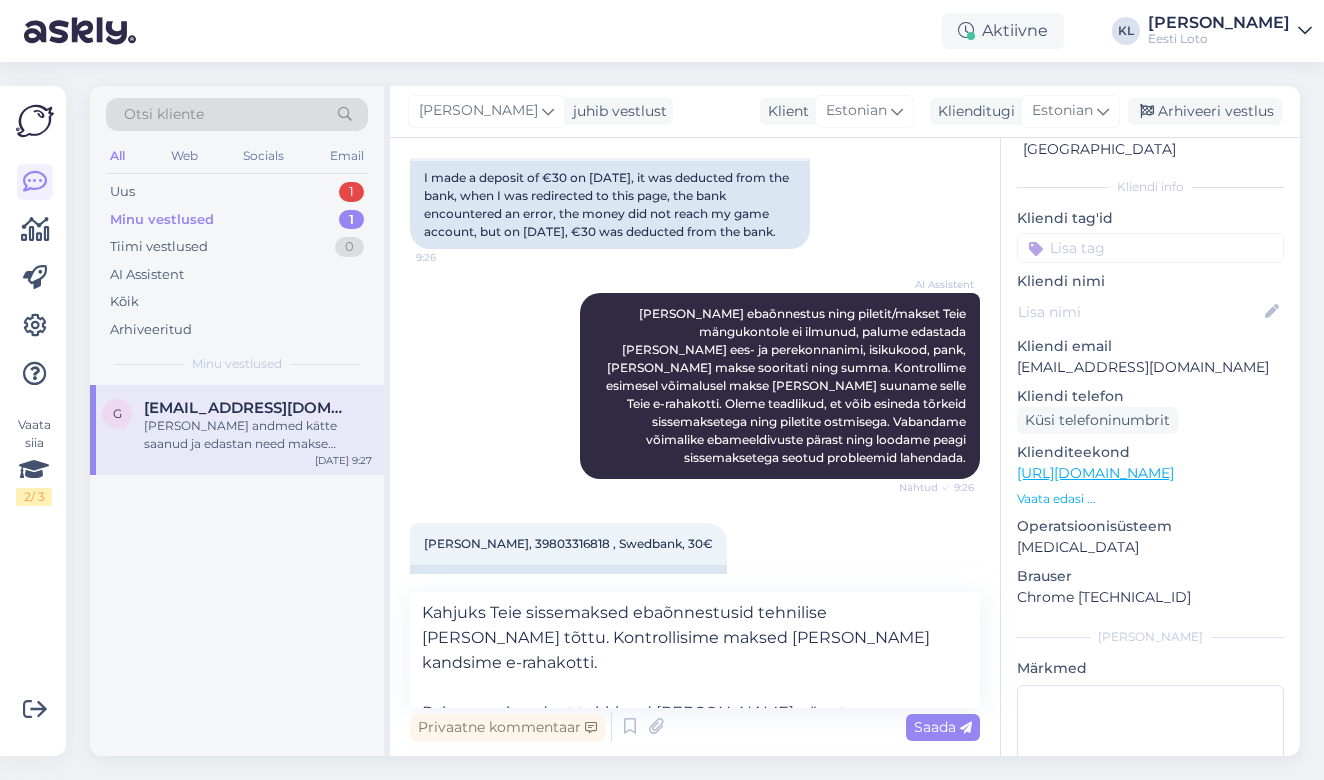 type 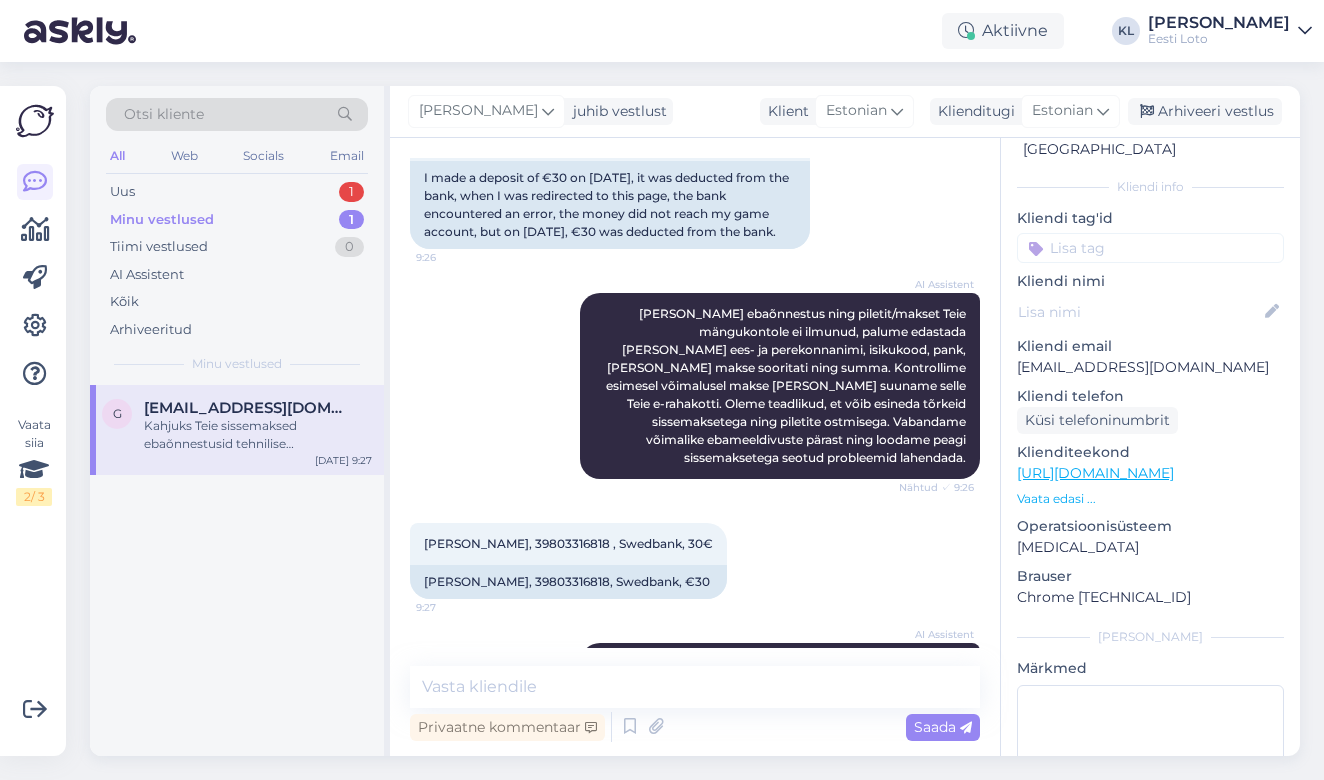 scroll, scrollTop: 622, scrollLeft: 0, axis: vertical 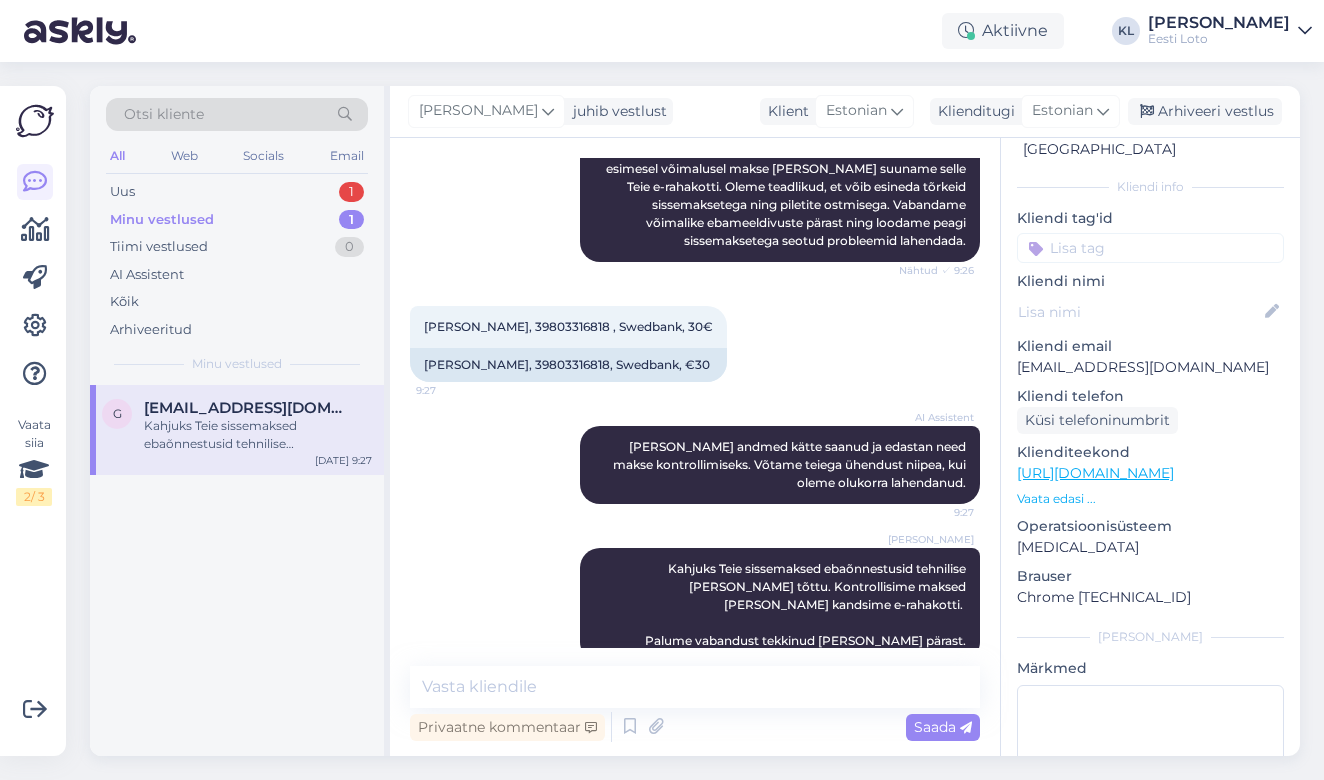 click at bounding box center [1150, 248] 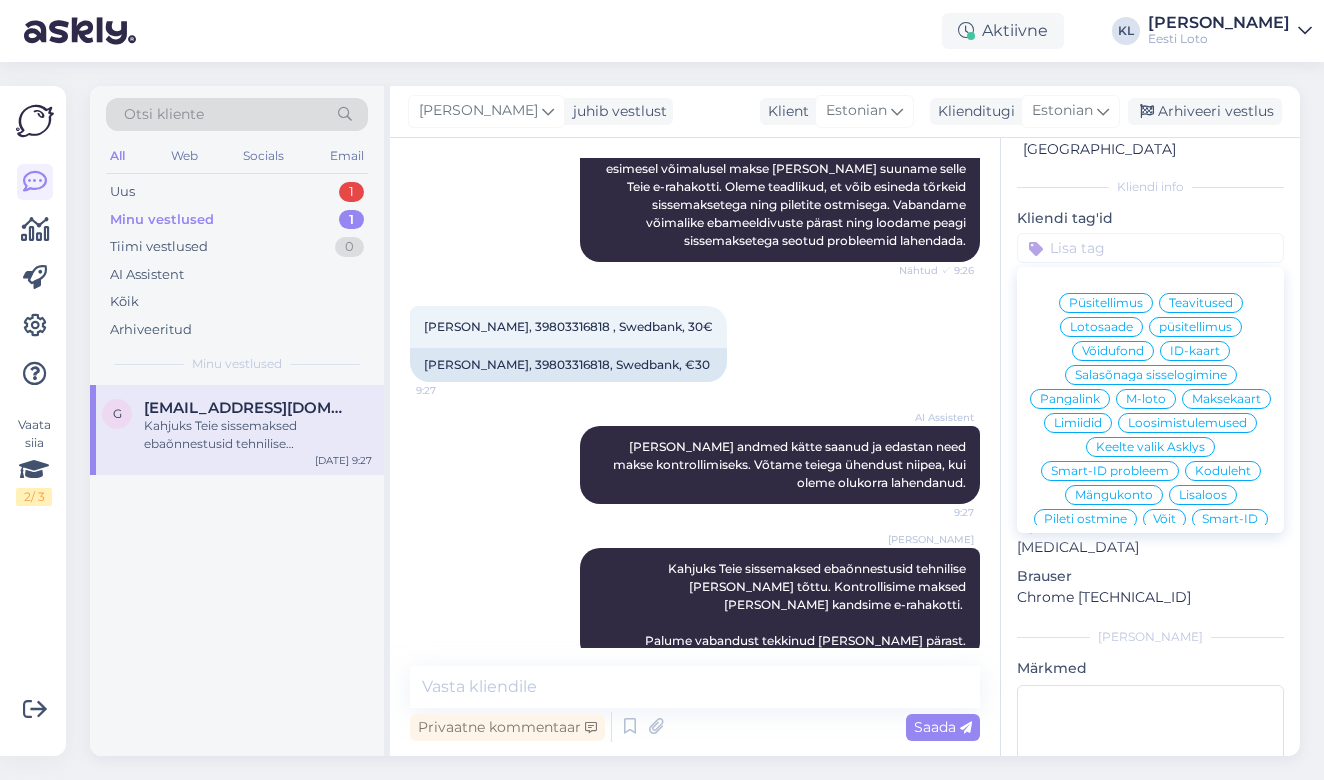 click on "E-rahakott" at bounding box center (1150, 687) 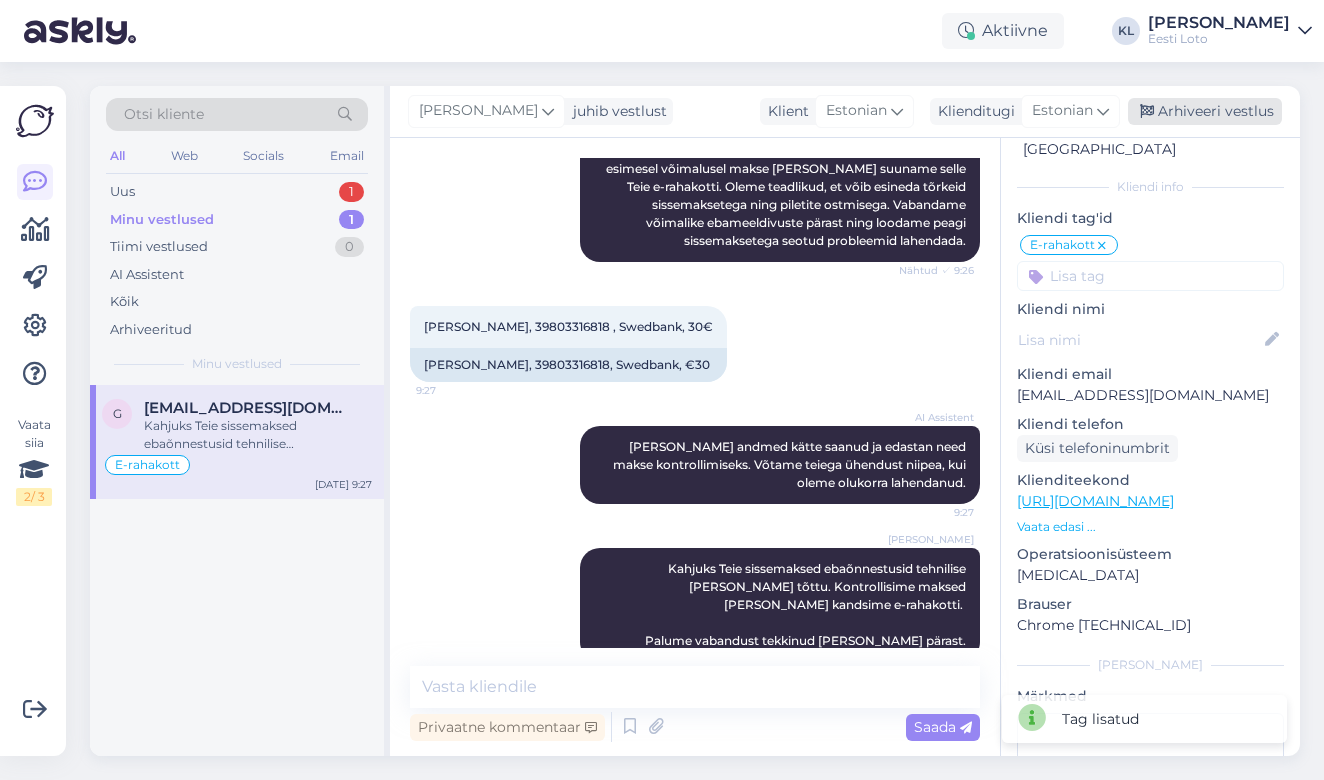 click on "Arhiveeri vestlus" at bounding box center [1205, 111] 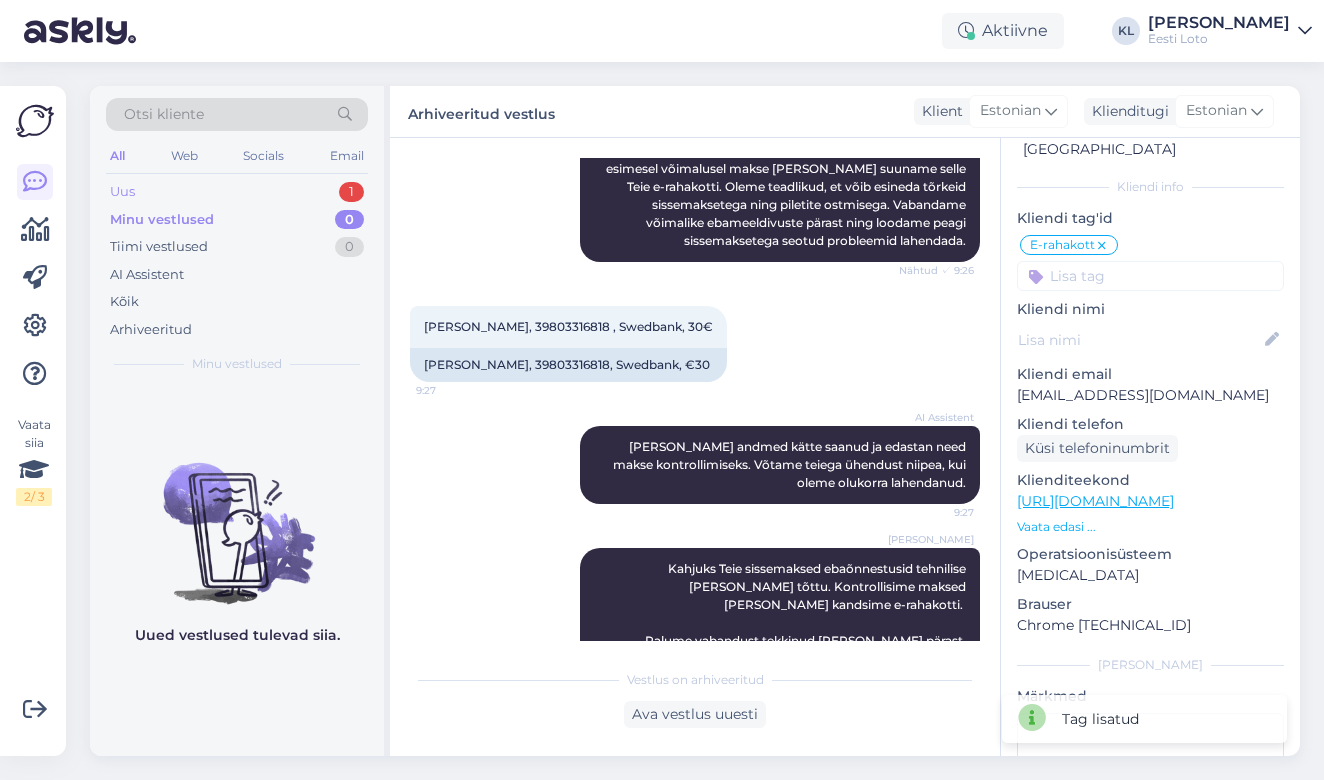 click on "Uus 1" at bounding box center [237, 192] 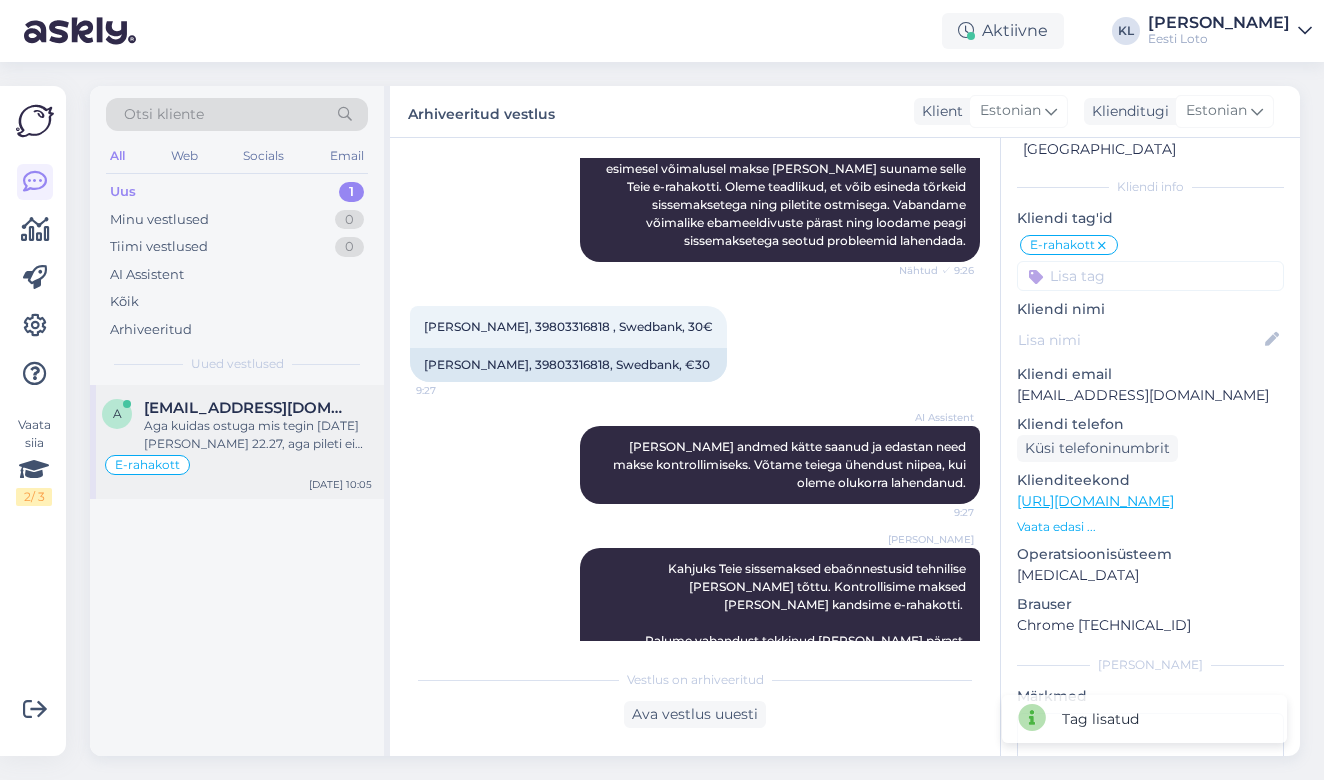 click on "E-rahakott" at bounding box center (237, 465) 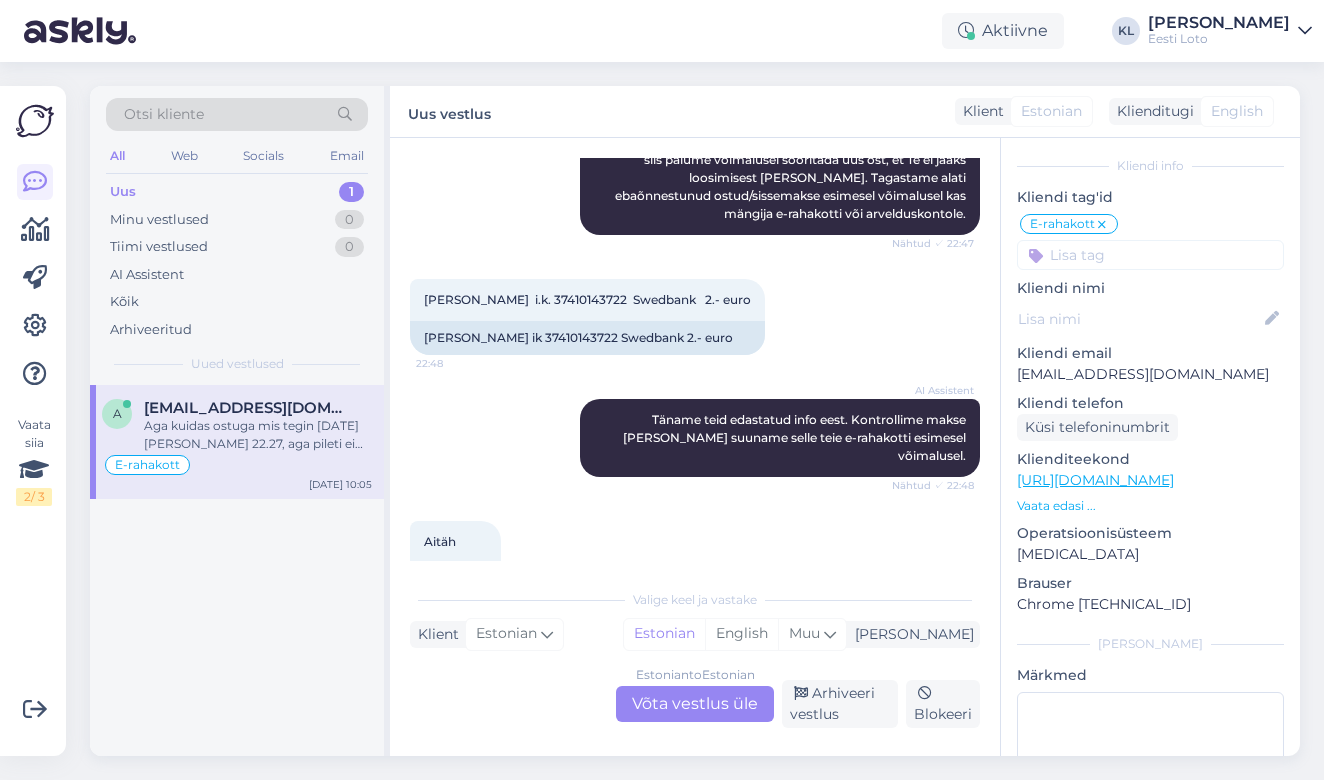scroll, scrollTop: 354, scrollLeft: 0, axis: vertical 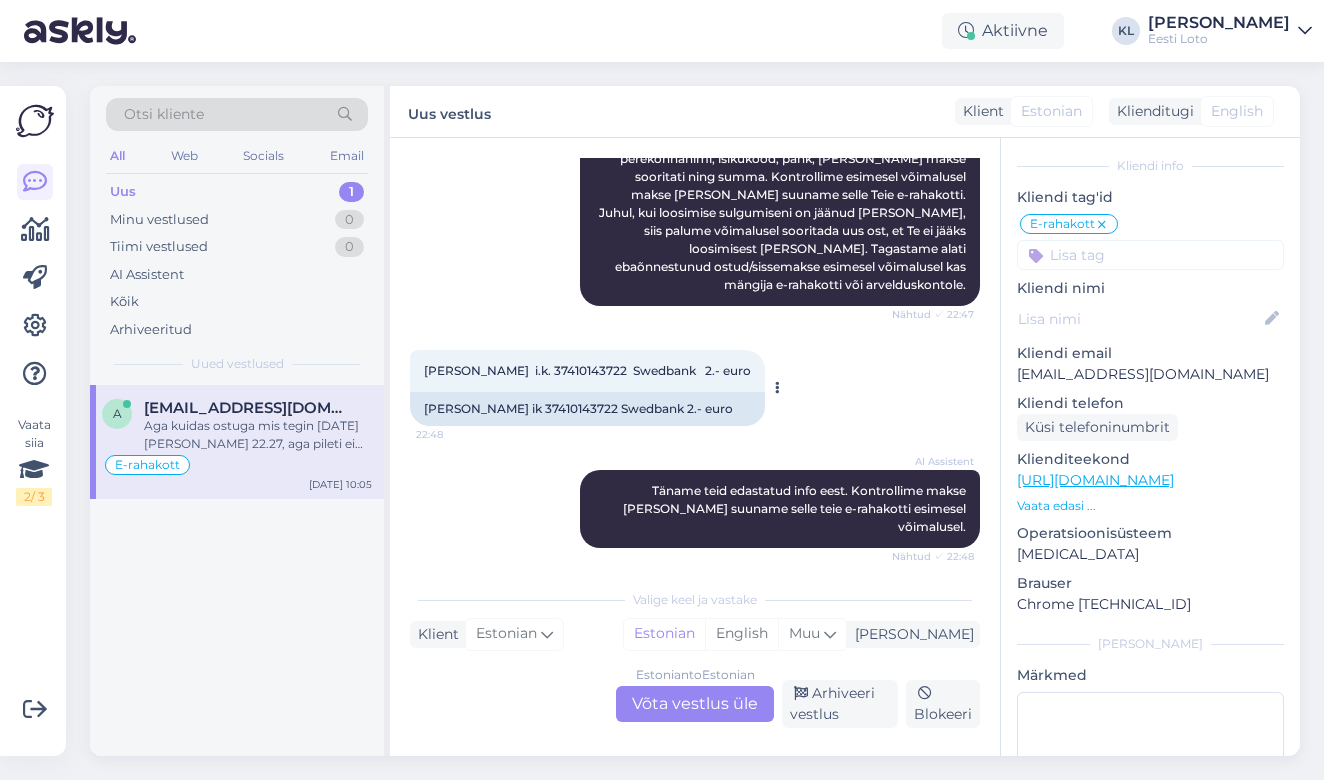 click on "[PERSON_NAME]  i.k. 37410143722  Swedbank   2.- euro" at bounding box center [587, 370] 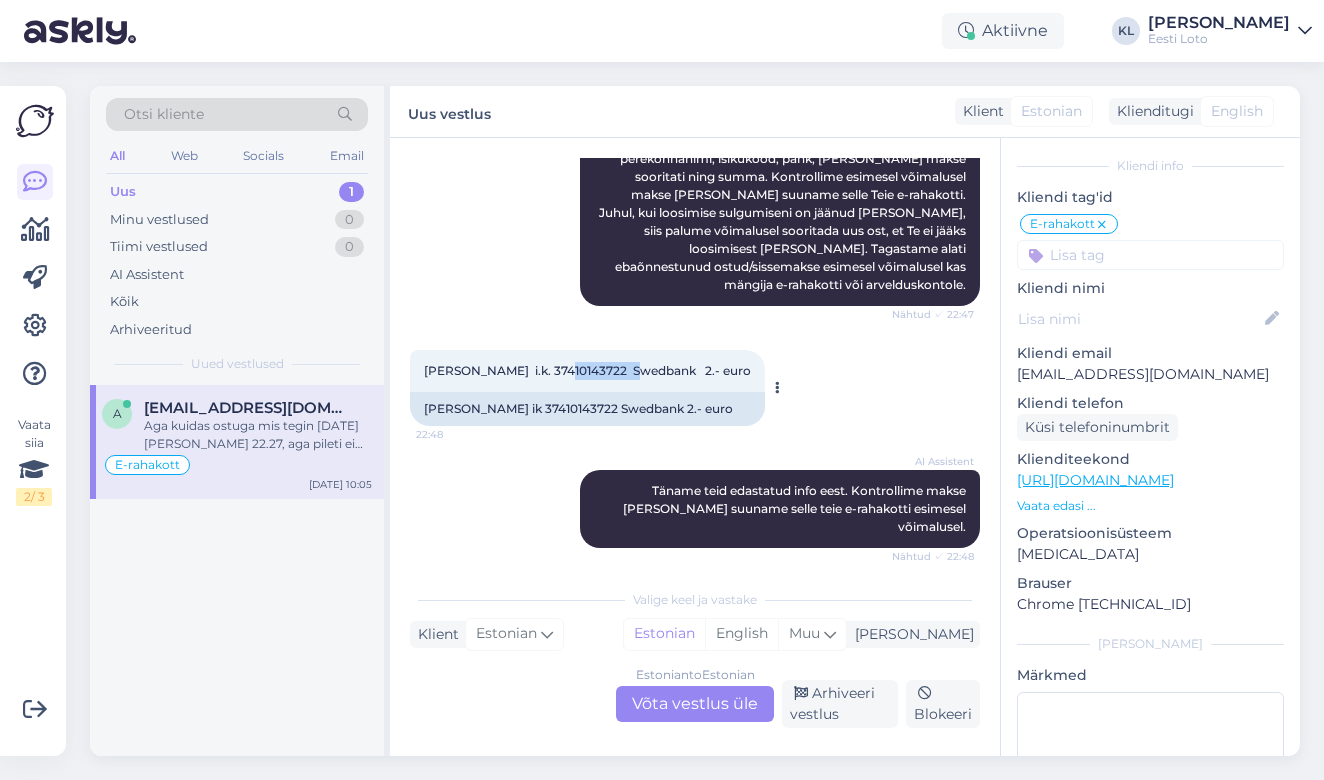 click on "[PERSON_NAME]  i.k. 37410143722  Swedbank   2.- euro" at bounding box center (587, 370) 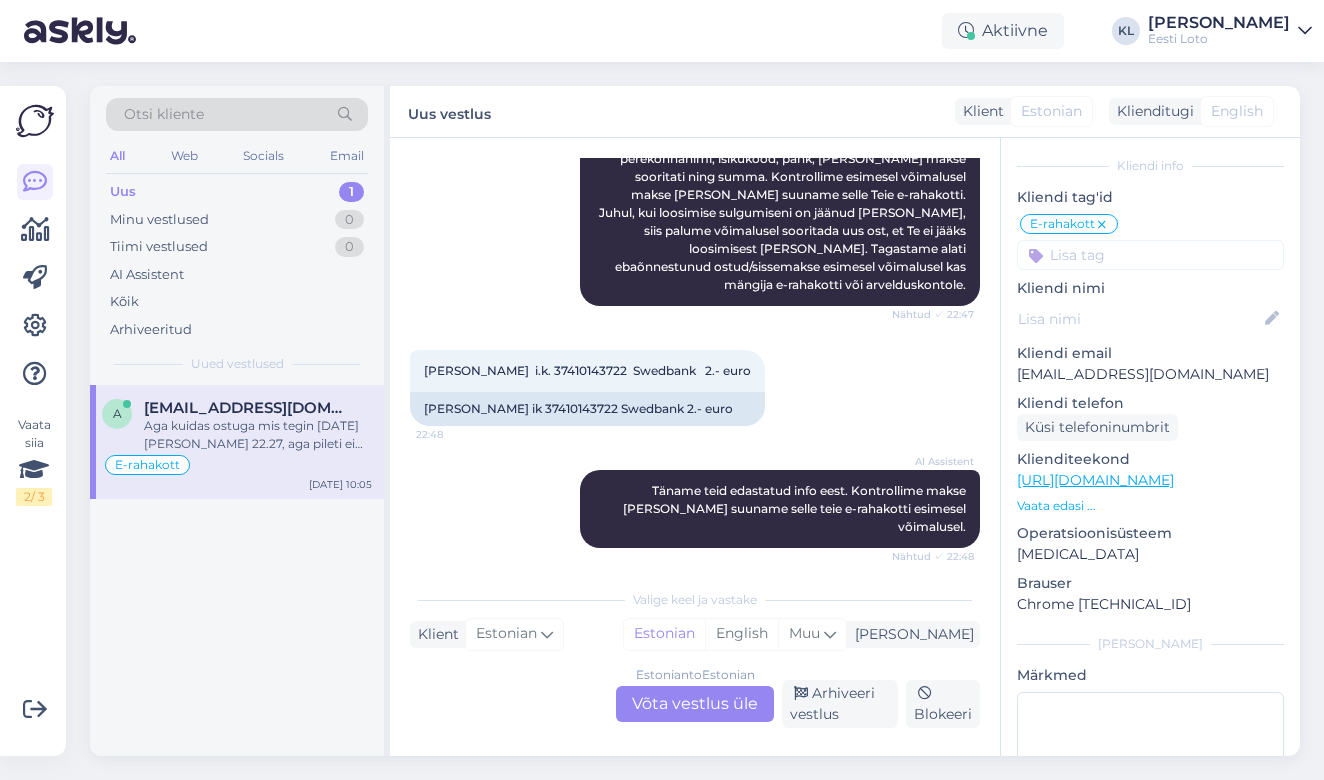 click on "Estonian  to  Estonian Võta vestlus üle" at bounding box center [695, 704] 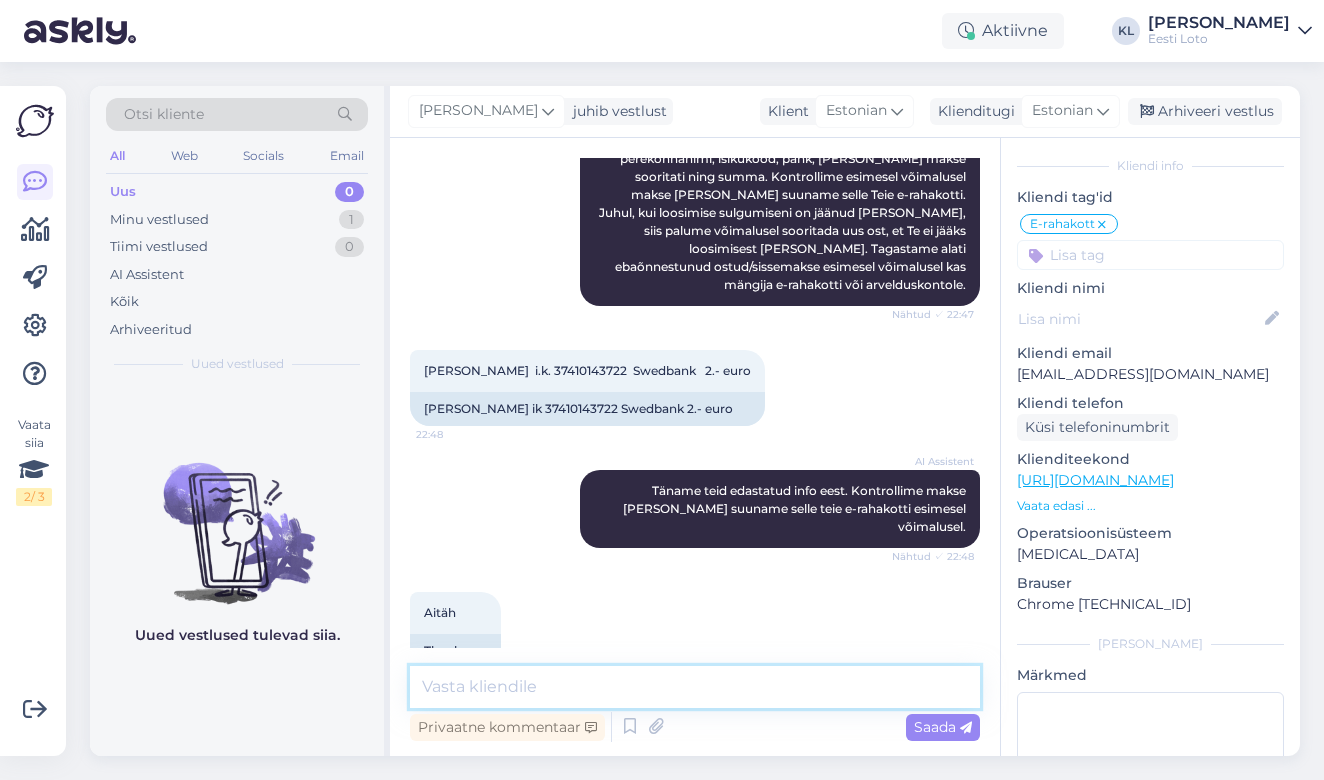 click at bounding box center (695, 687) 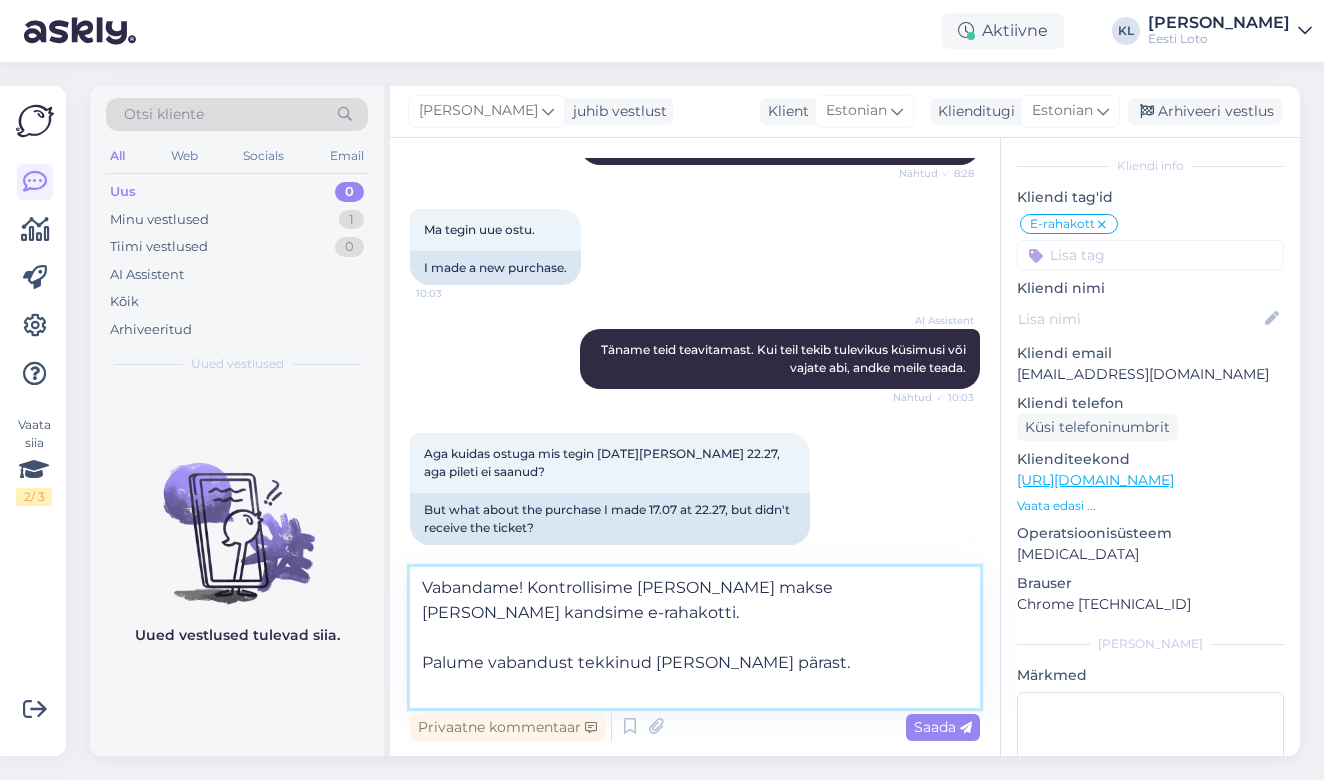 scroll, scrollTop: 1003, scrollLeft: 0, axis: vertical 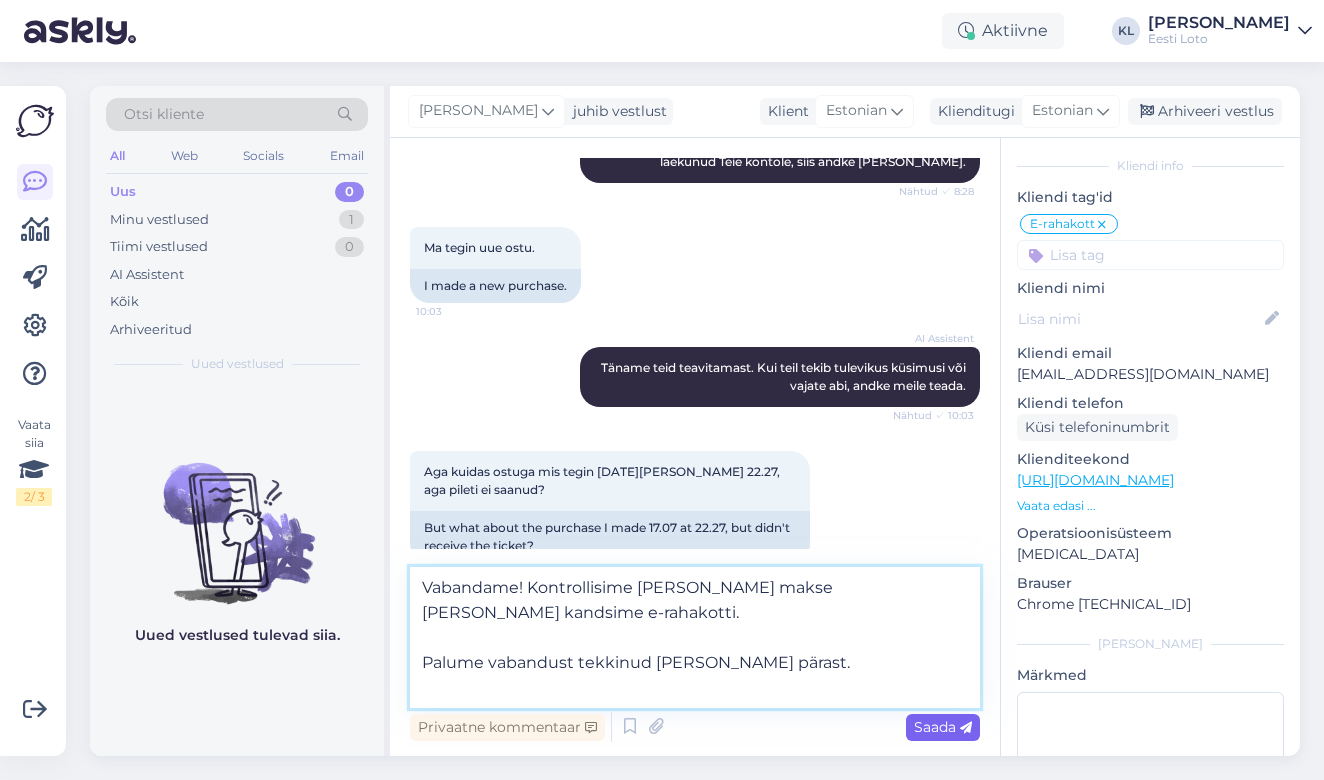 type on "Vabandame! Kontrollisime [PERSON_NAME] makse [PERSON_NAME] kandsime e-rahakotti.
Palume vabandust tekkinud [PERSON_NAME] pärast." 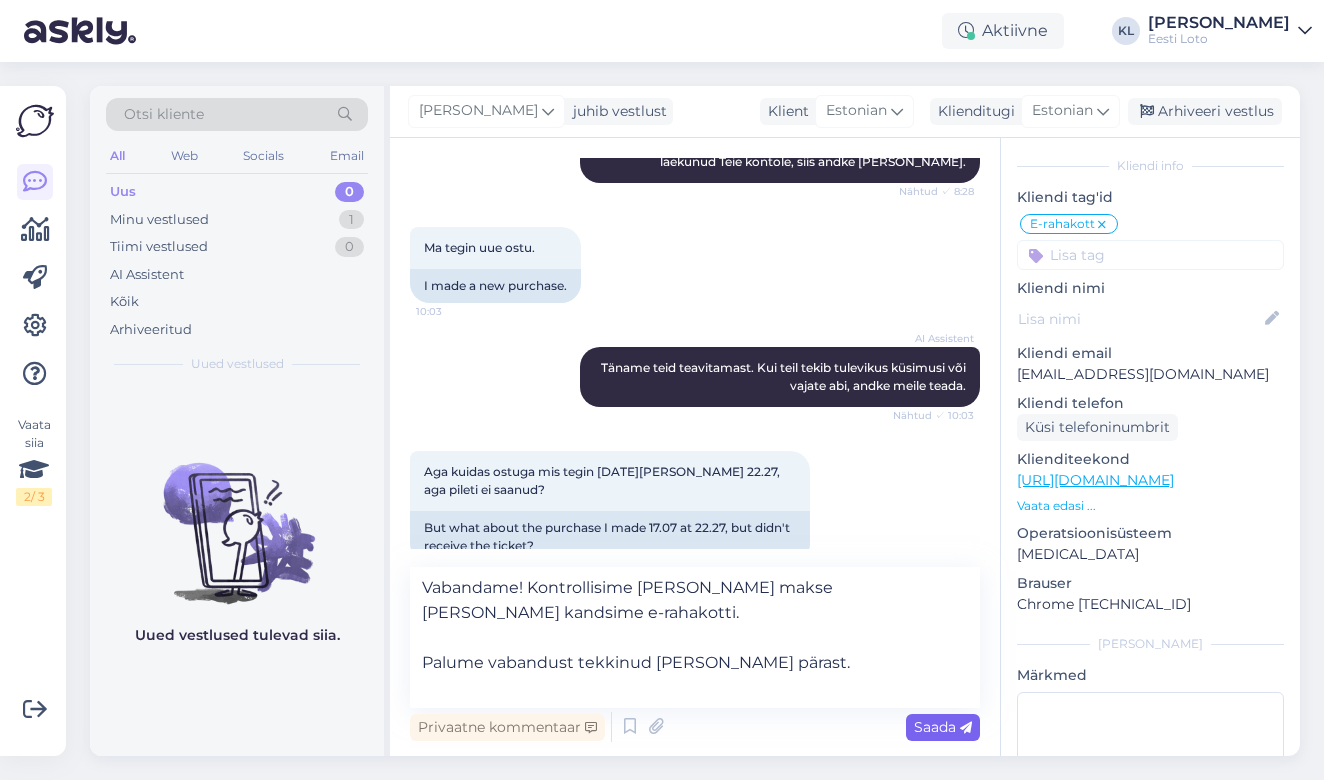 click on "Saada" at bounding box center (943, 727) 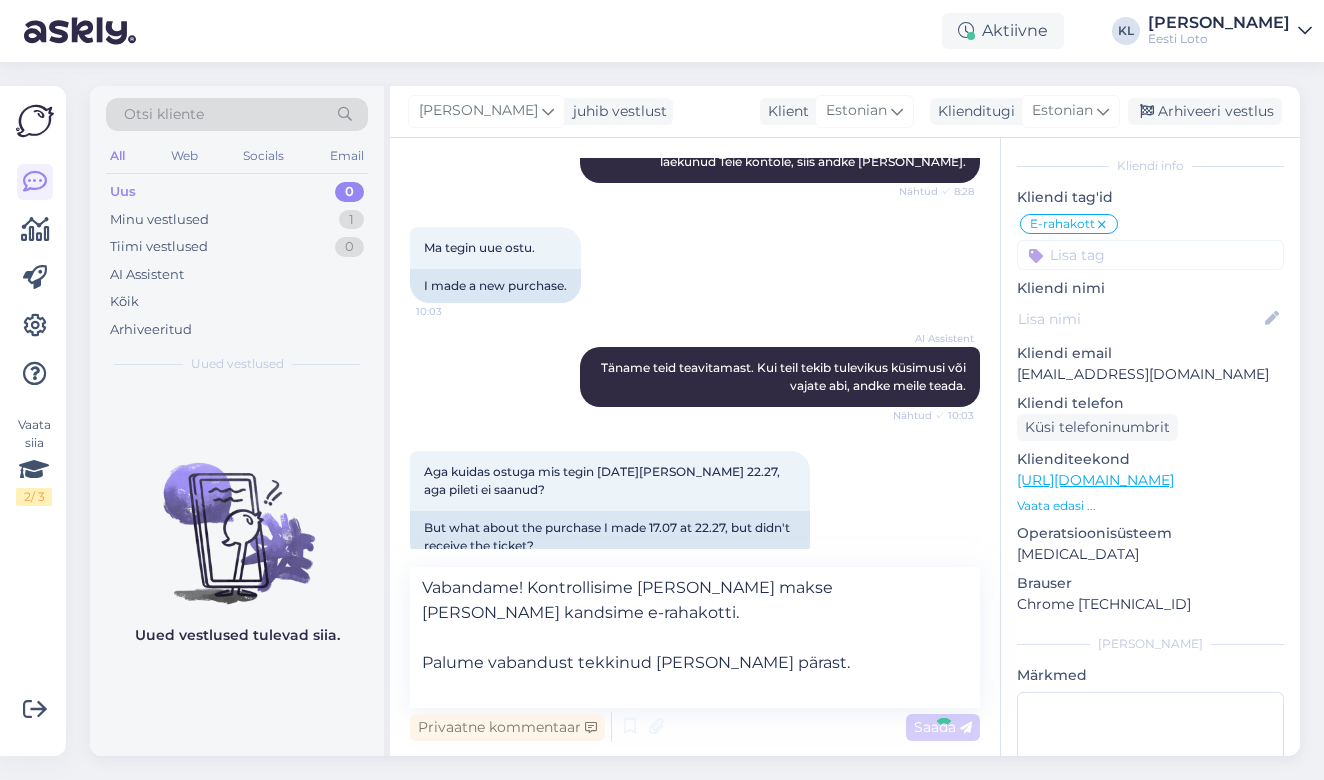 type 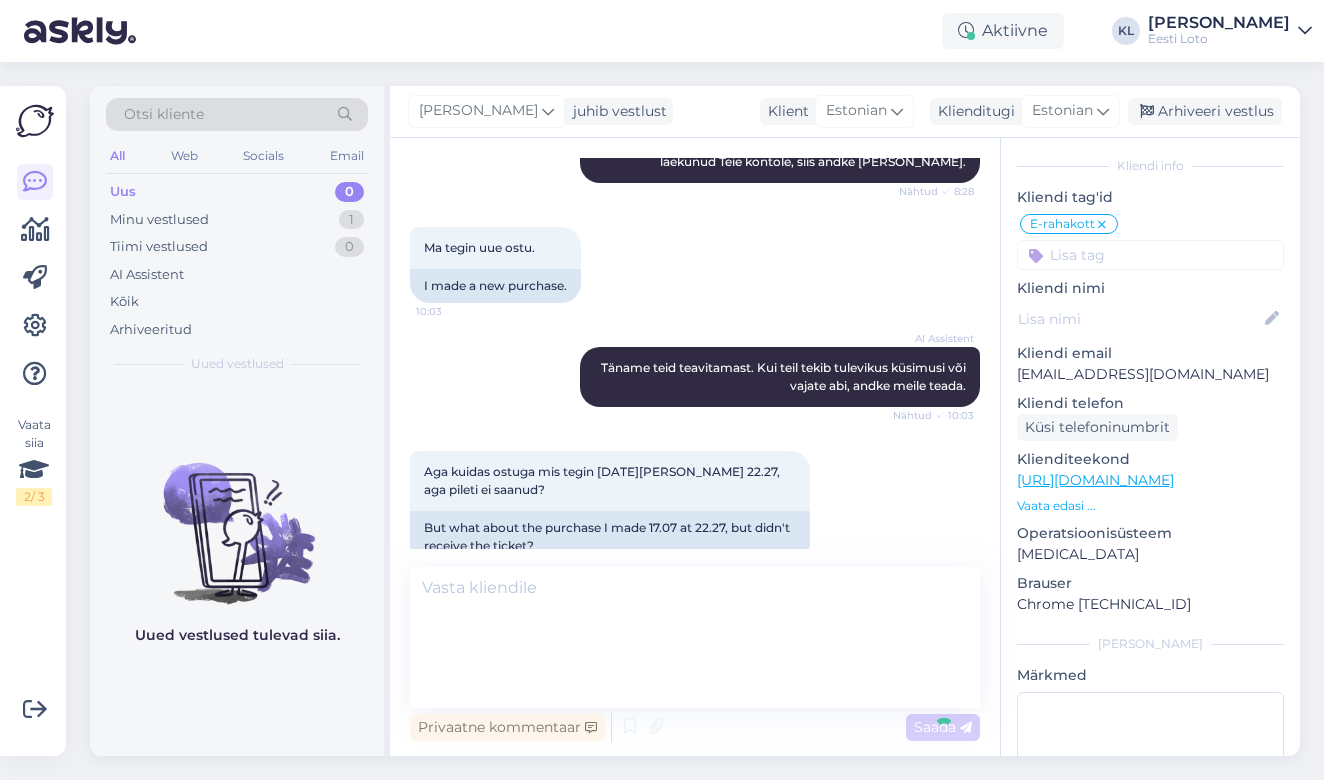 scroll, scrollTop: 1062, scrollLeft: 0, axis: vertical 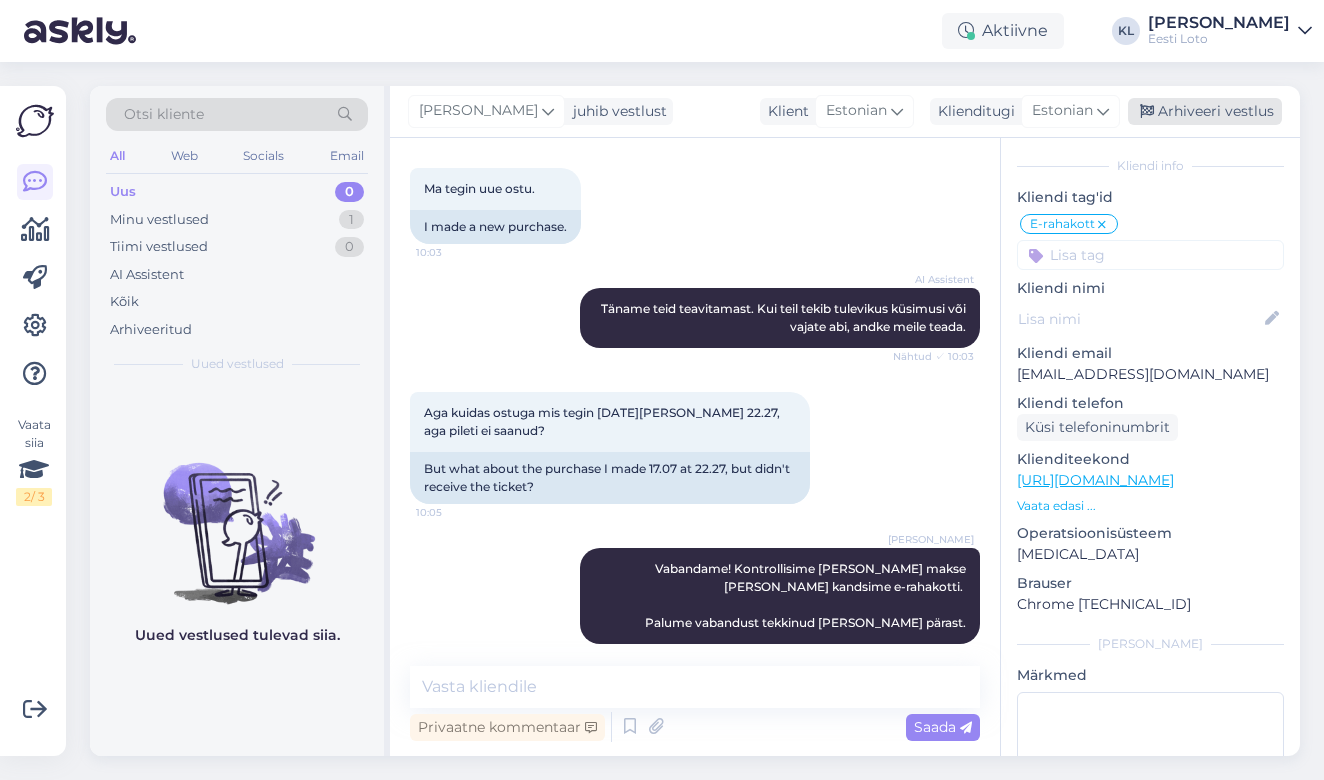 click on "Arhiveeri vestlus" at bounding box center [1205, 111] 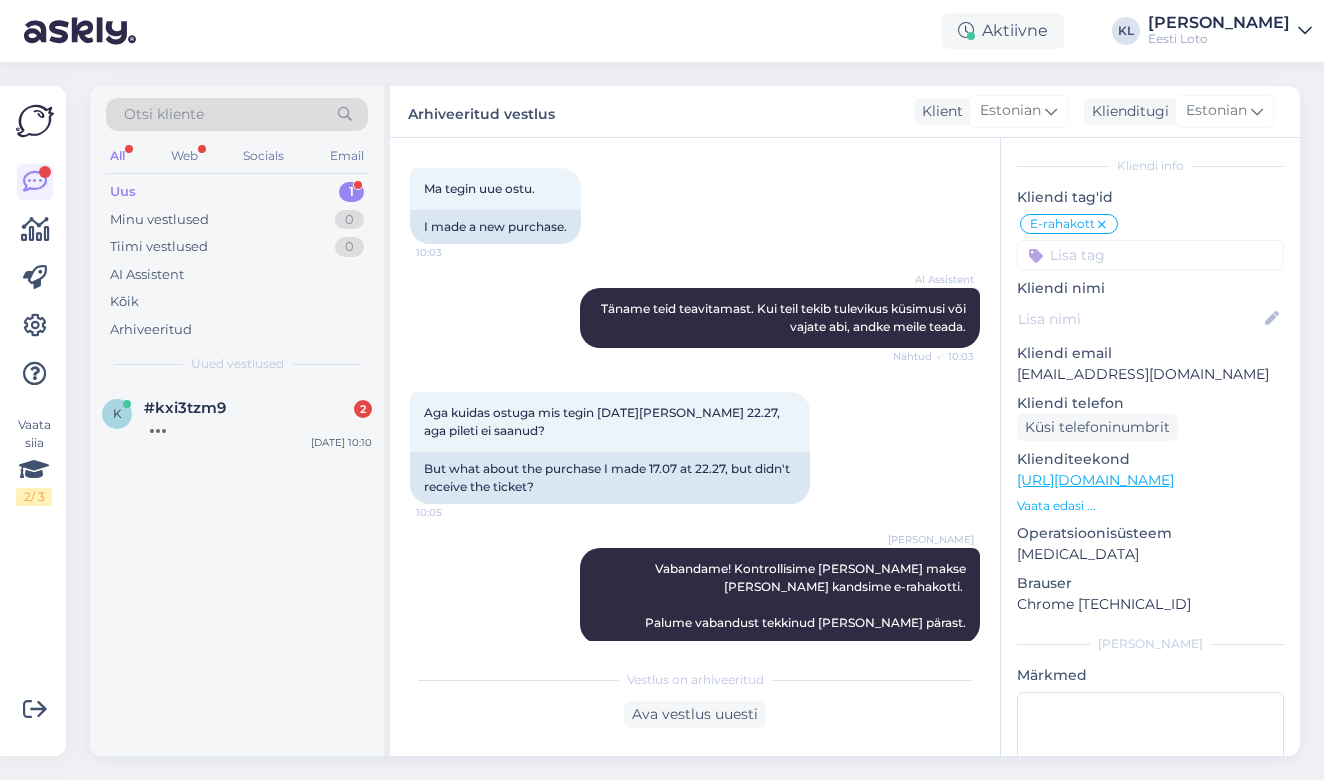 click on "Otsi kliente All Web Socials  Email Uus 1 Minu vestlused 0 Tiimi vestlused 0 AI Assistent Kõik Arhiveeritud Uued vestlused" at bounding box center [237, 235] 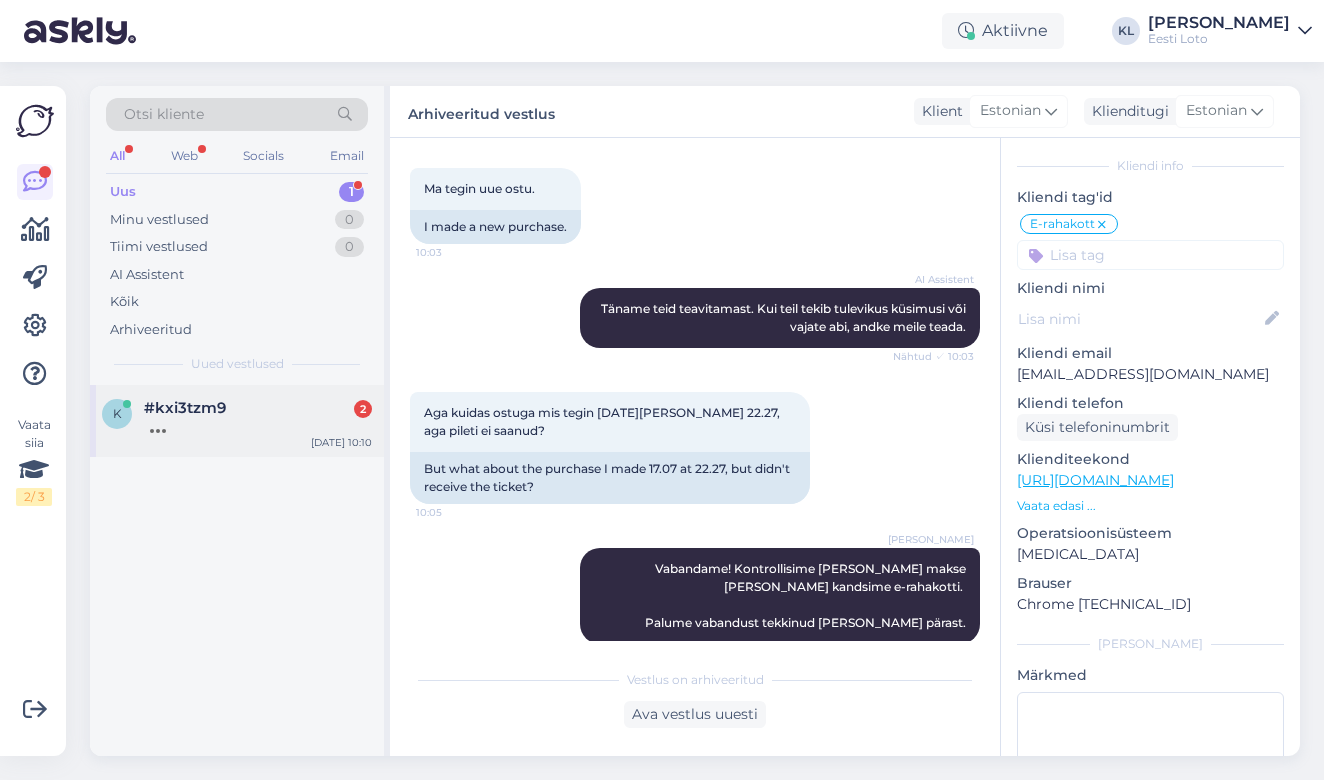 click at bounding box center (258, 426) 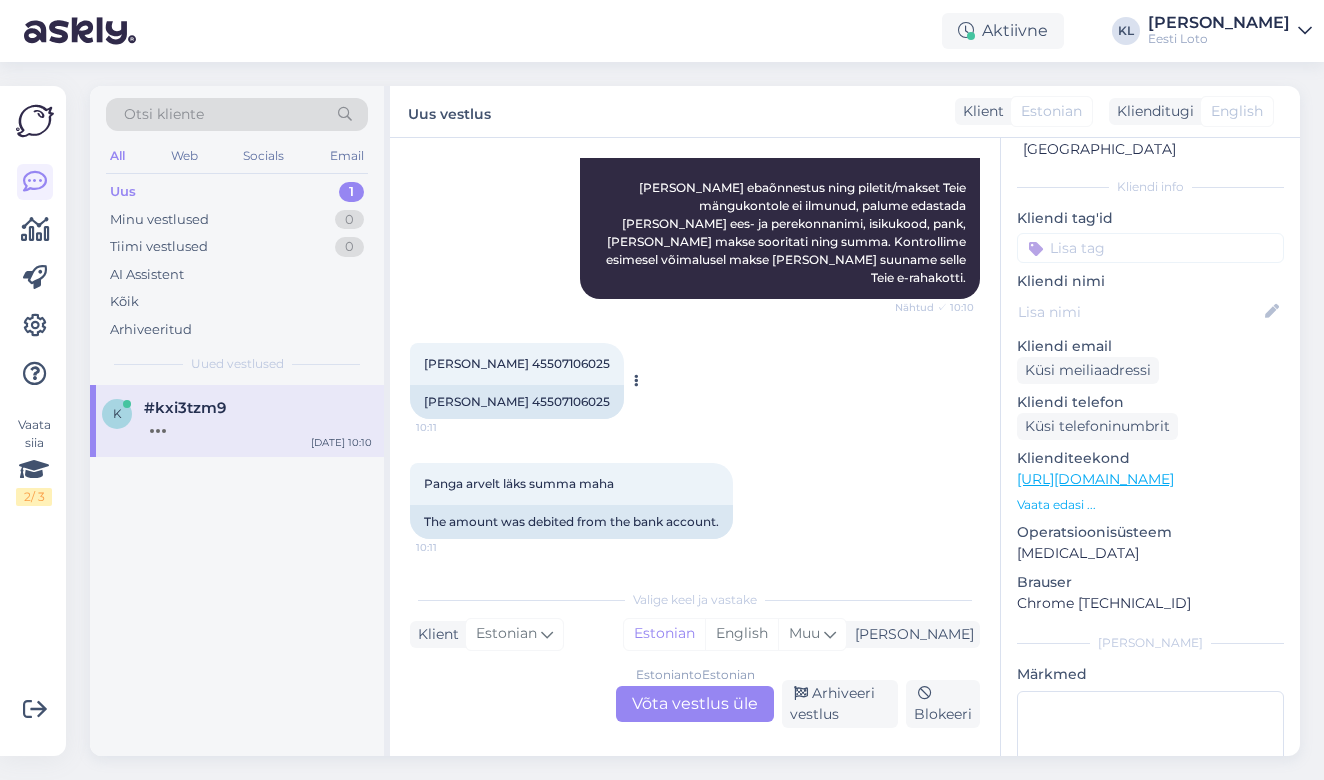 scroll, scrollTop: 253, scrollLeft: 0, axis: vertical 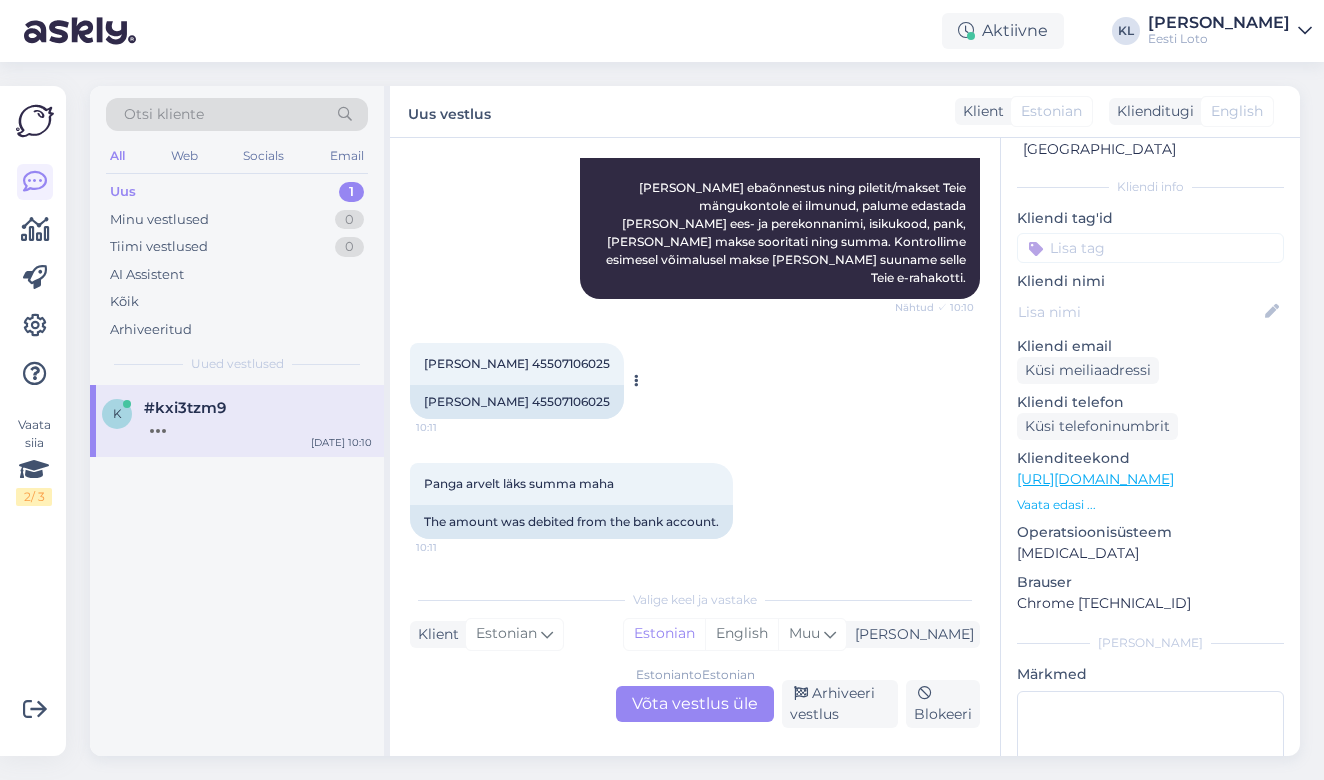 click on "[PERSON_NAME] 45507106025" at bounding box center [517, 363] 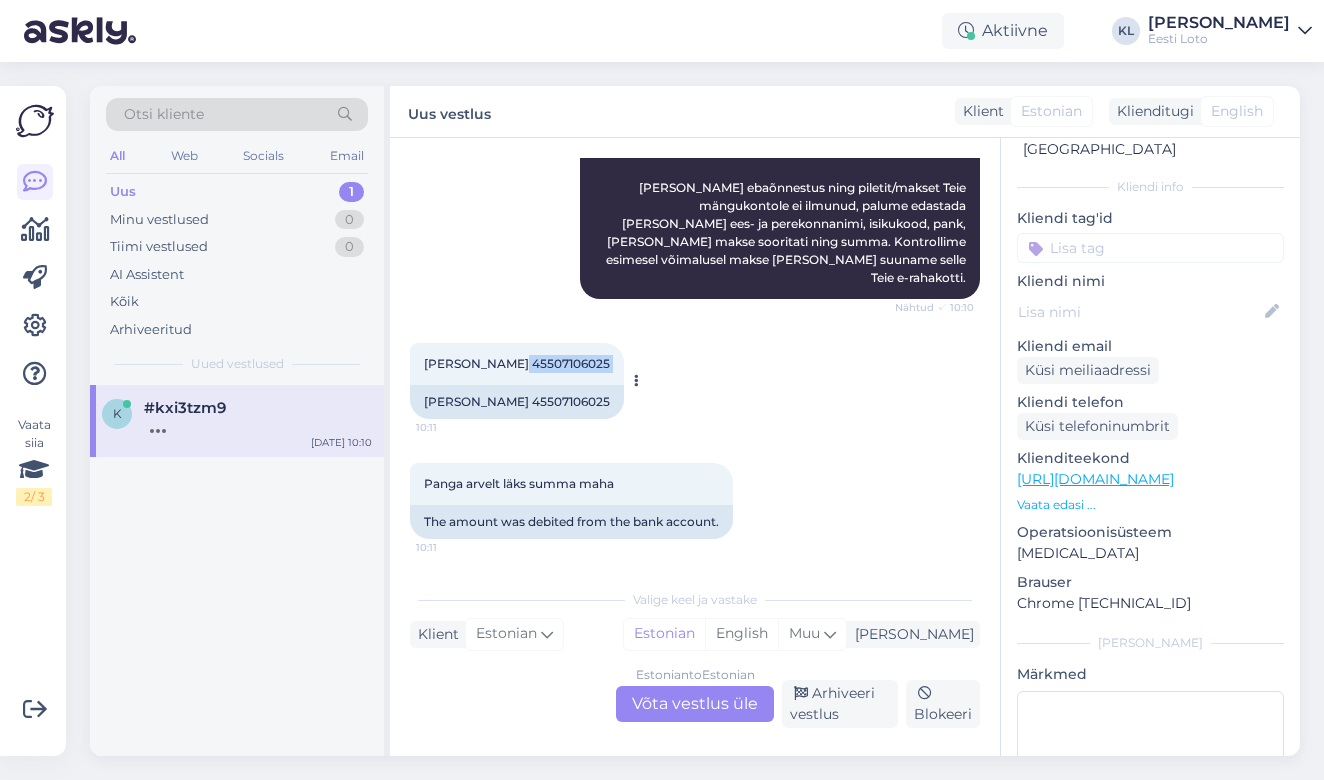 click on "[PERSON_NAME] 45507106025" at bounding box center [517, 363] 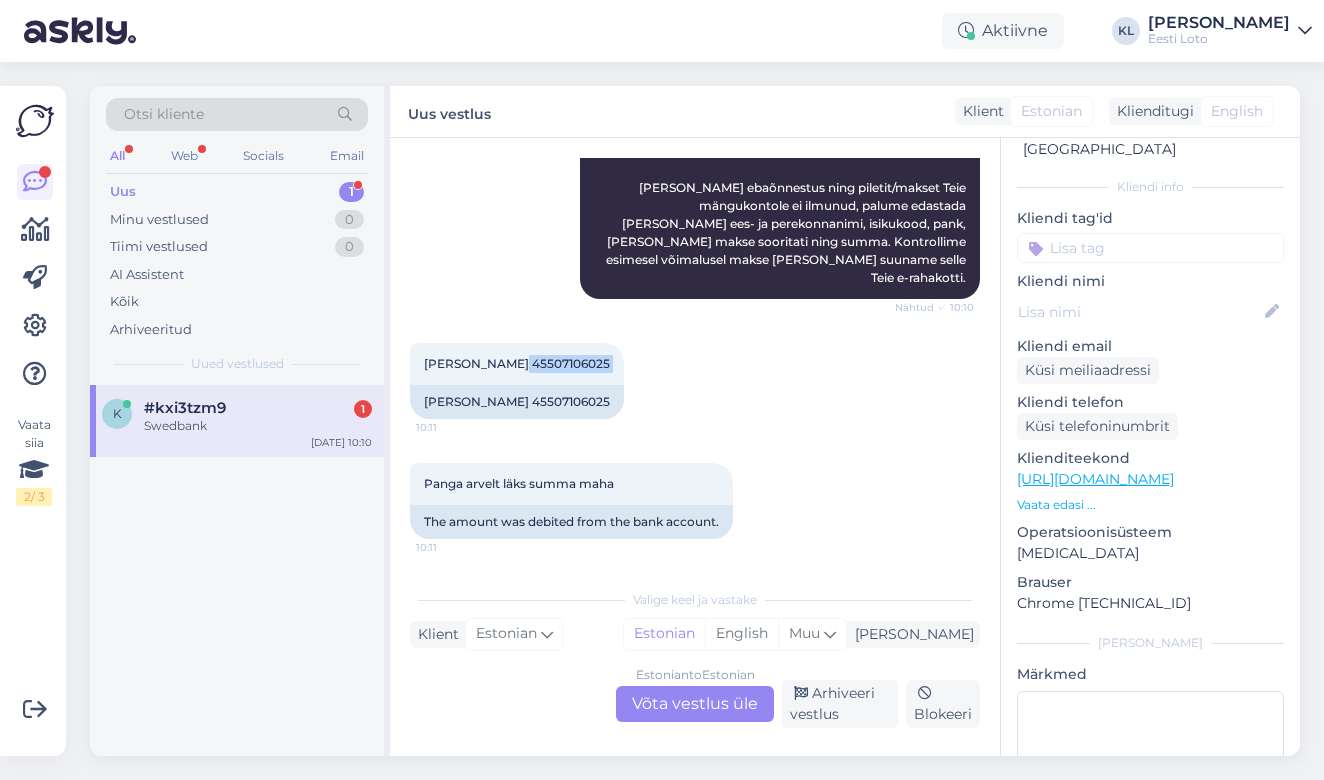 scroll, scrollTop: 373, scrollLeft: 0, axis: vertical 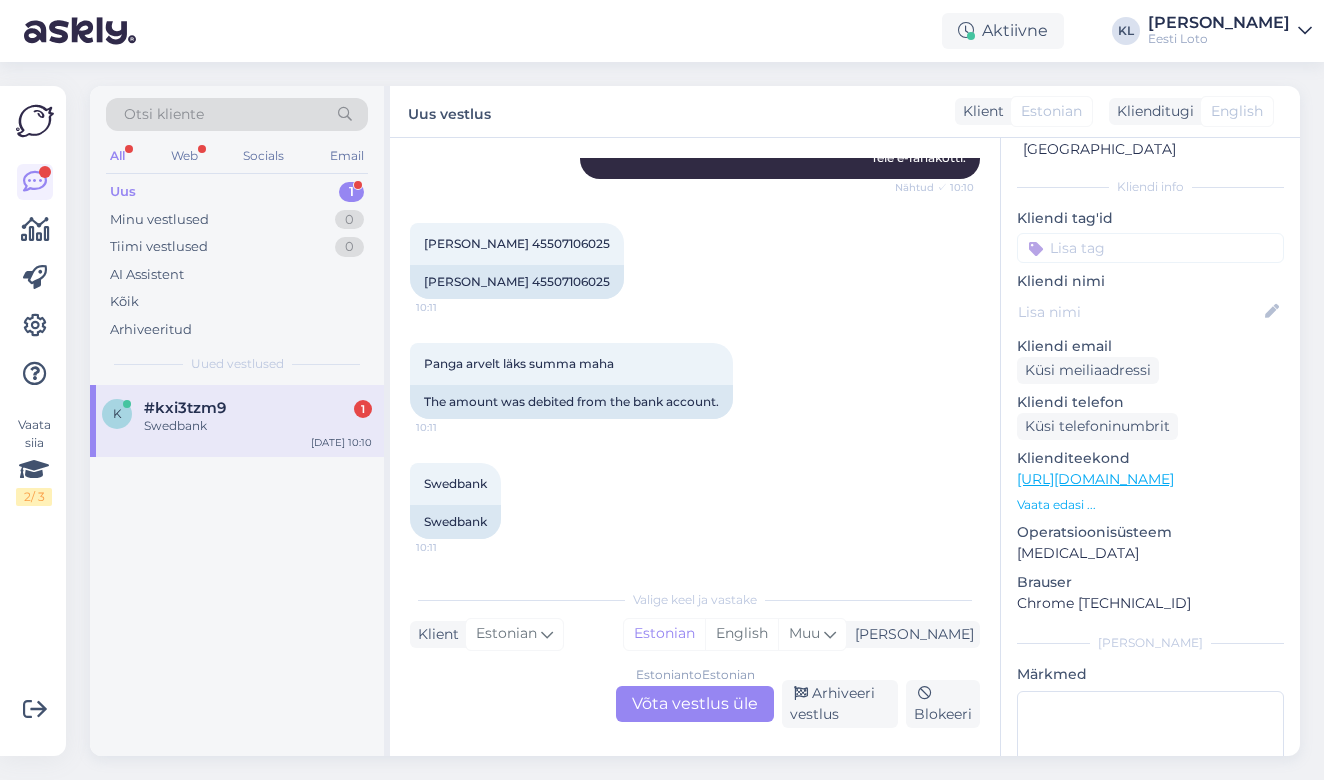 click on "Estonian  to  Estonian Võta vestlus üle" at bounding box center (695, 704) 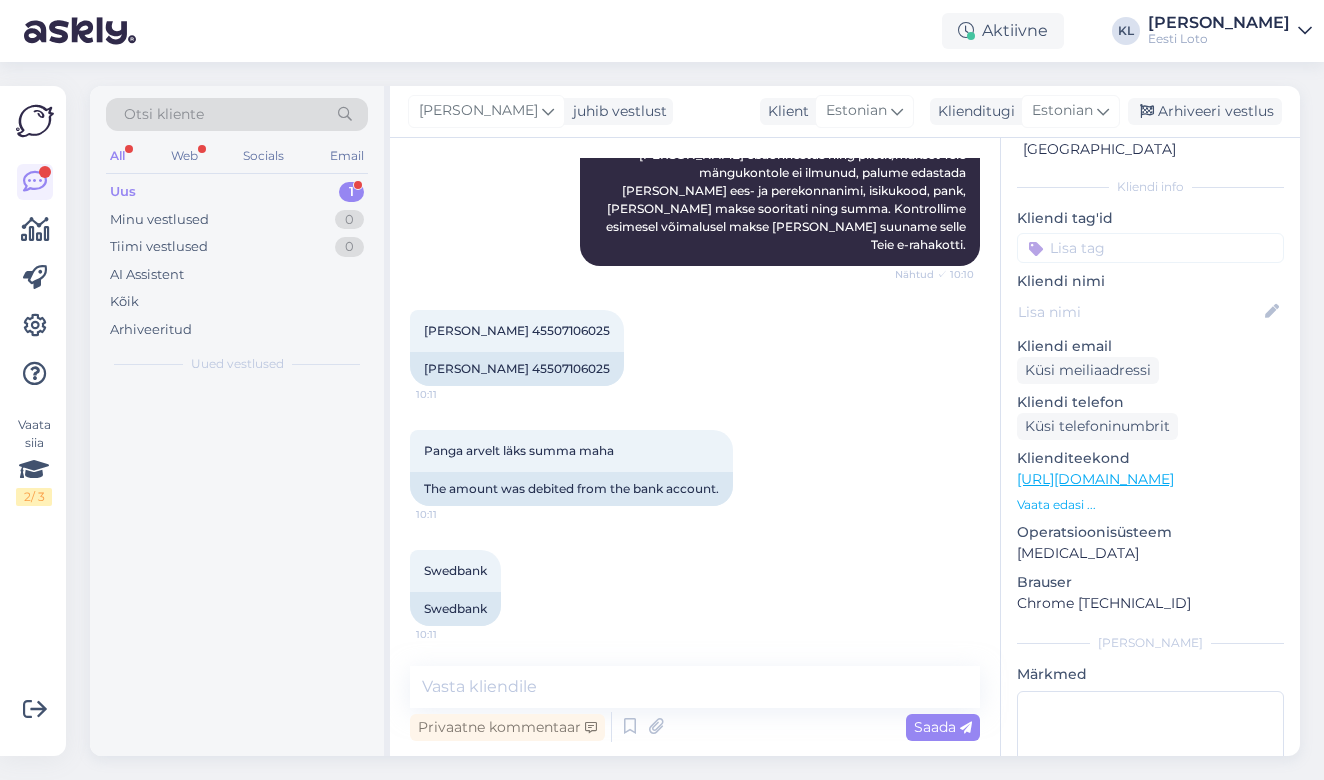 scroll, scrollTop: 286, scrollLeft: 0, axis: vertical 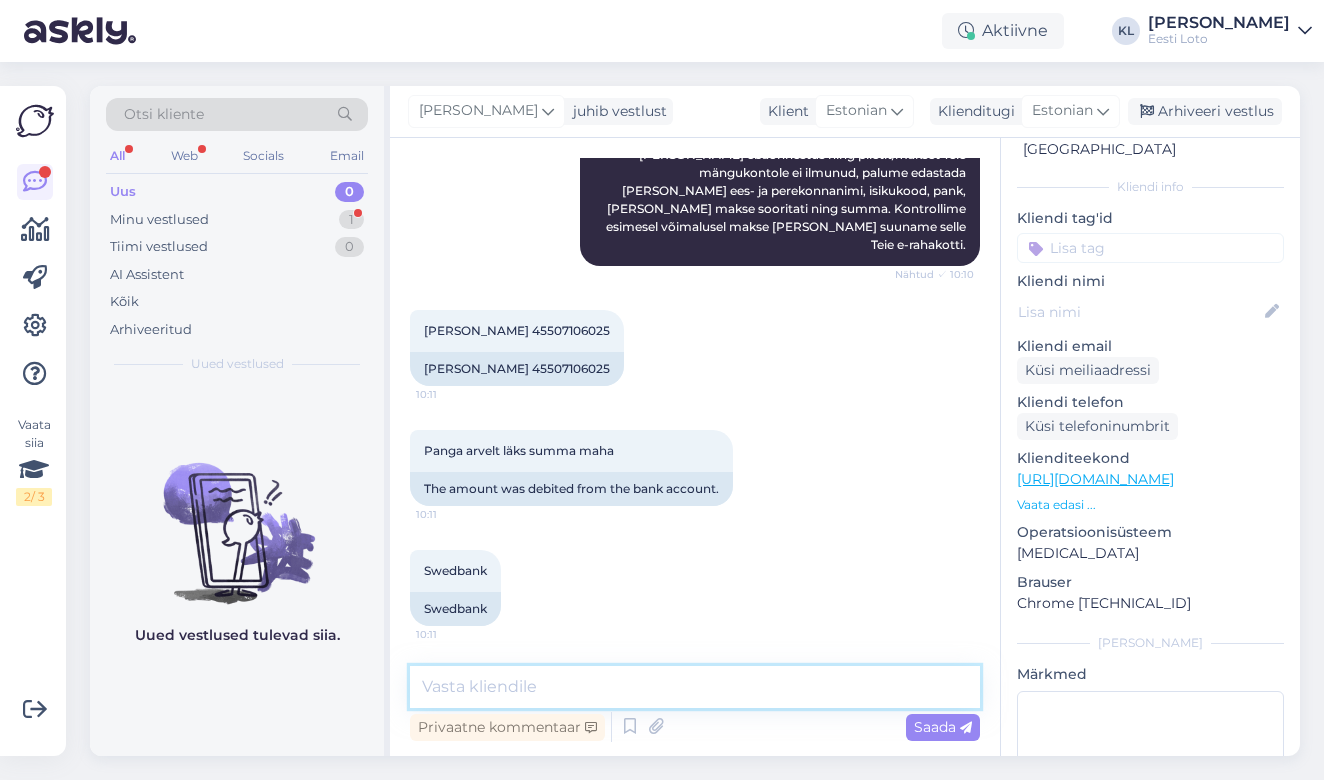 click at bounding box center [695, 687] 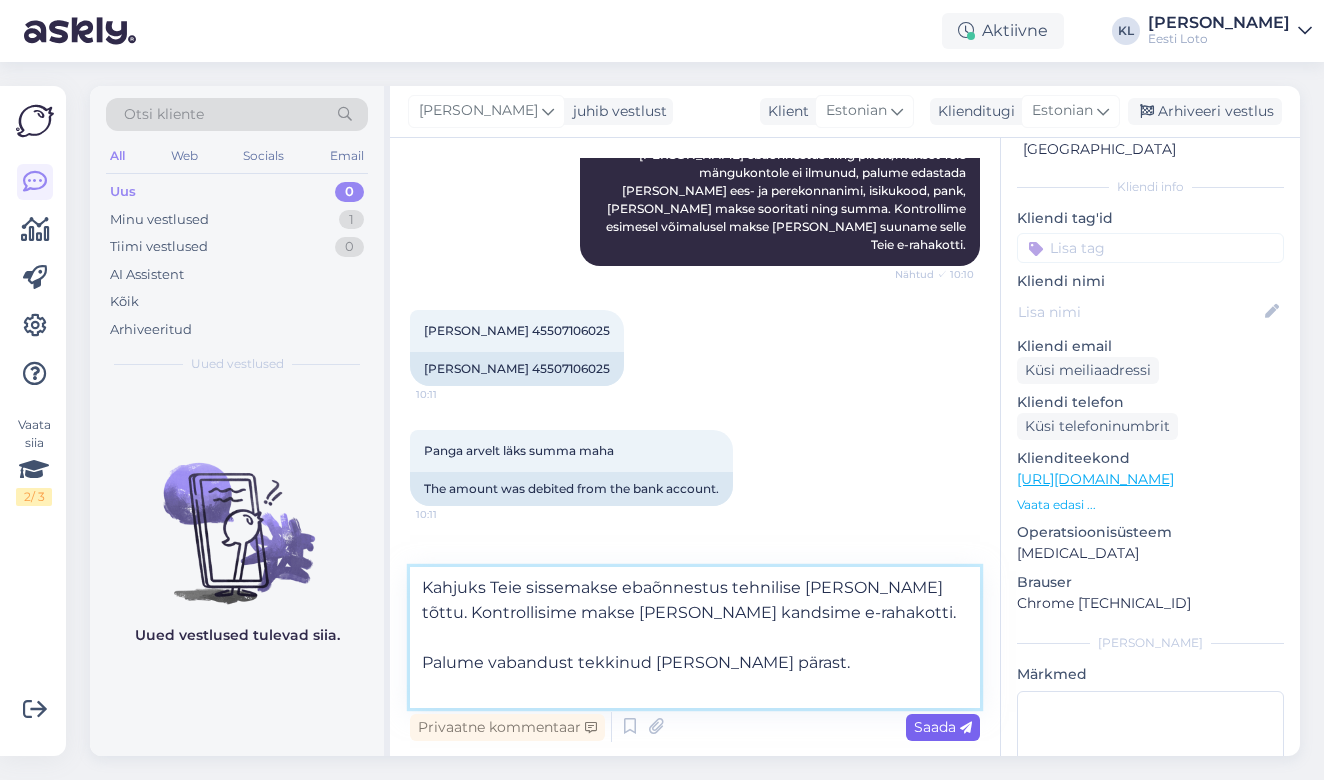 type on "Kahjuks Teie sissemakse ebaõnnestus tehnilise [PERSON_NAME] tõttu. Kontrollisime makse [PERSON_NAME] kandsime e-rahakotti.
Palume vabandust tekkinud [PERSON_NAME] pärast." 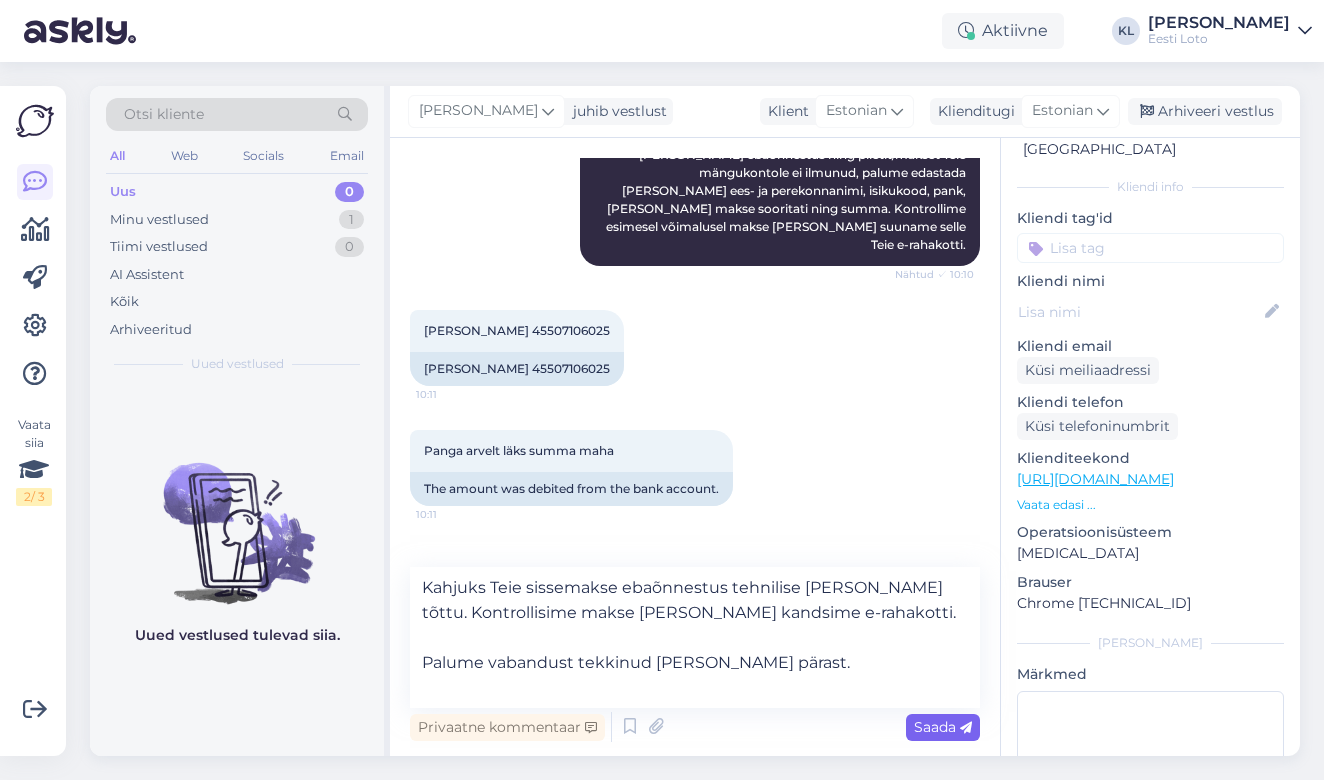 click on "Saada" at bounding box center [943, 727] 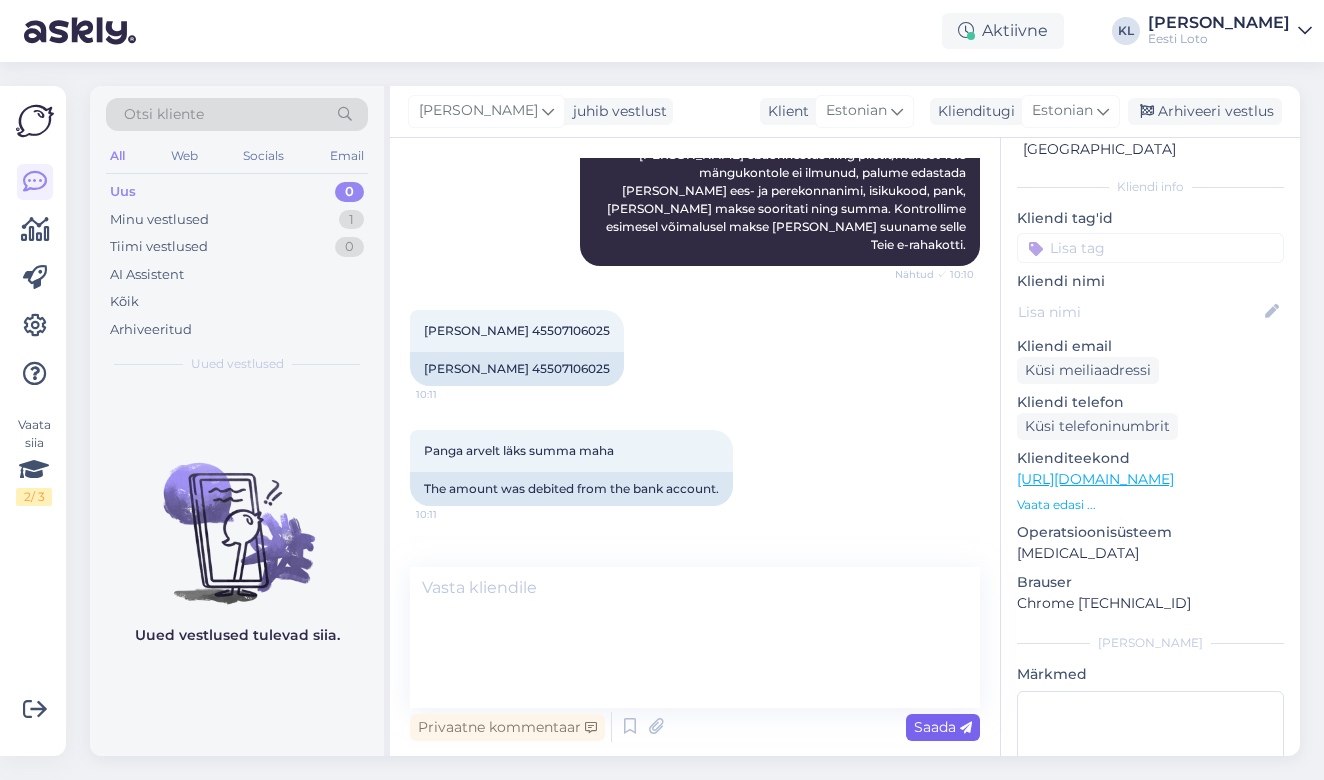 scroll, scrollTop: 426, scrollLeft: 0, axis: vertical 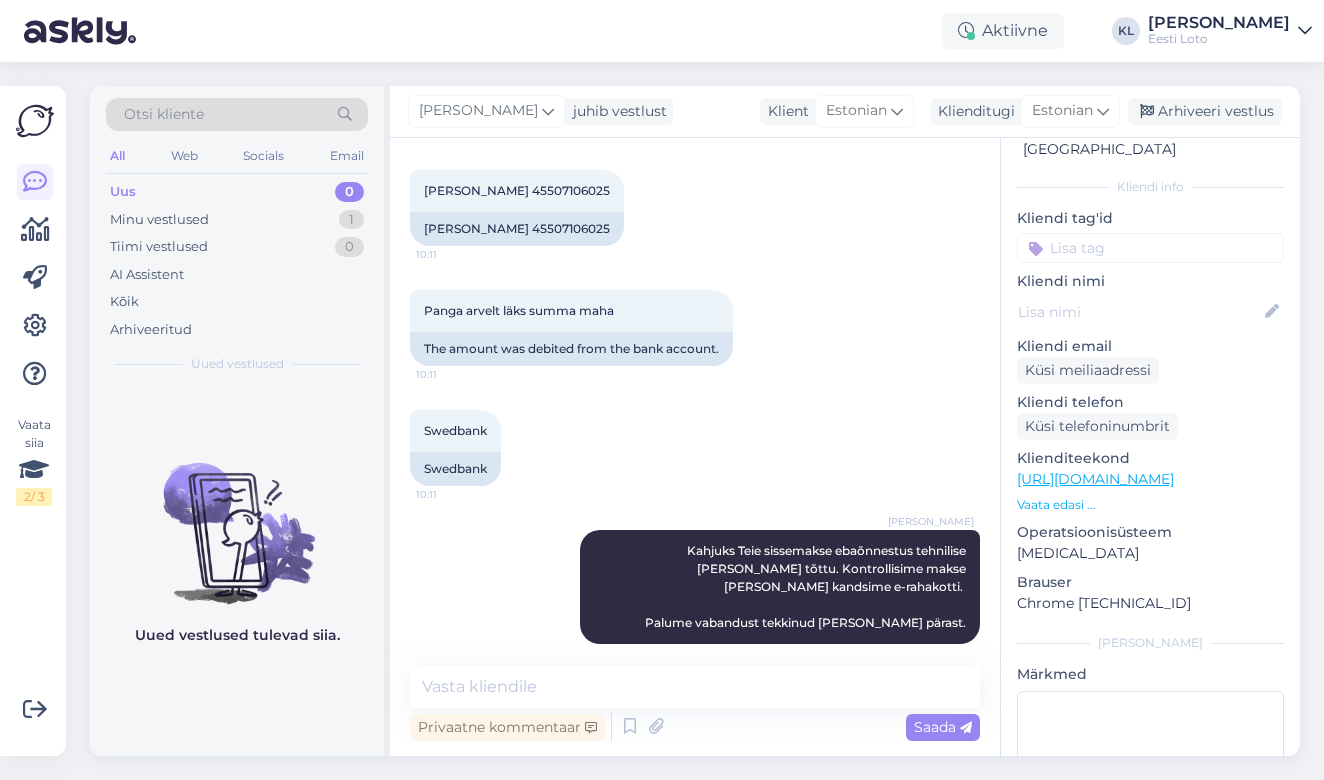 click at bounding box center [1150, 248] 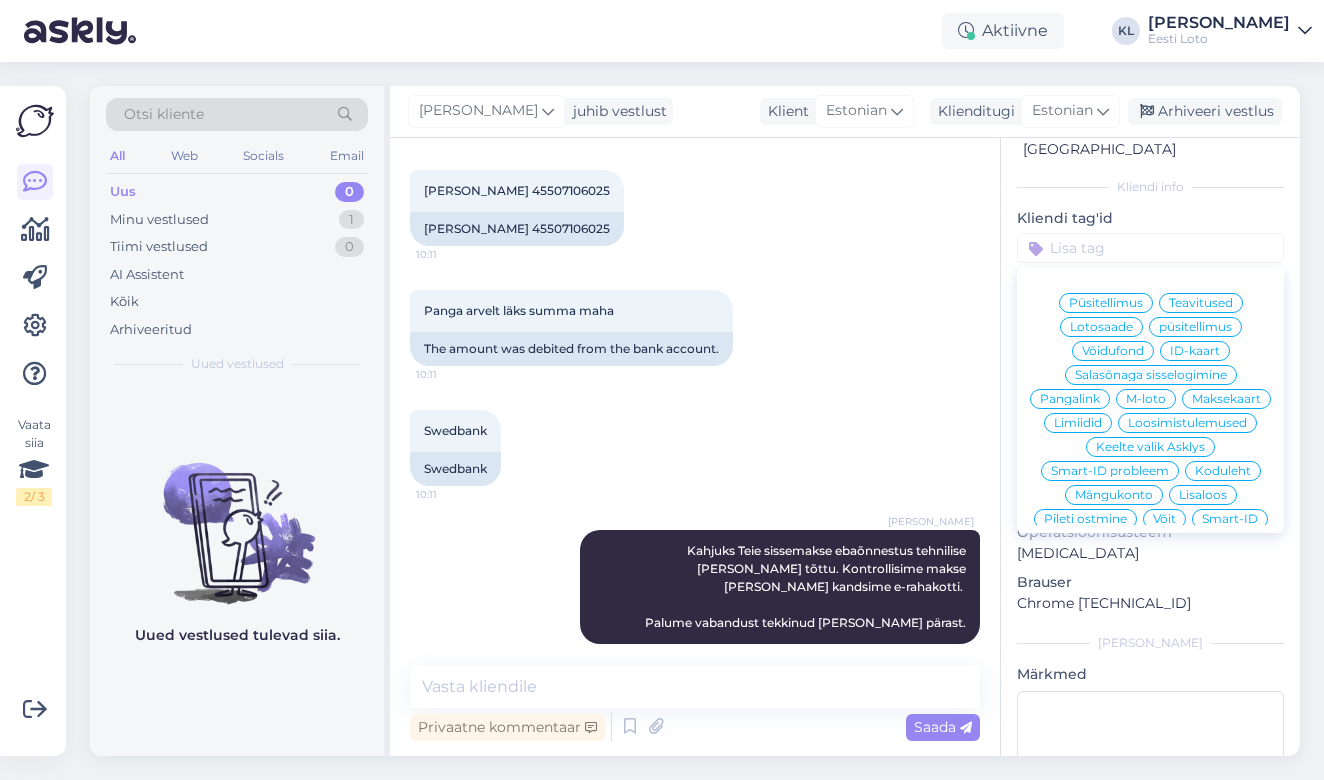 click on "E-rahakott" at bounding box center (1150, 687) 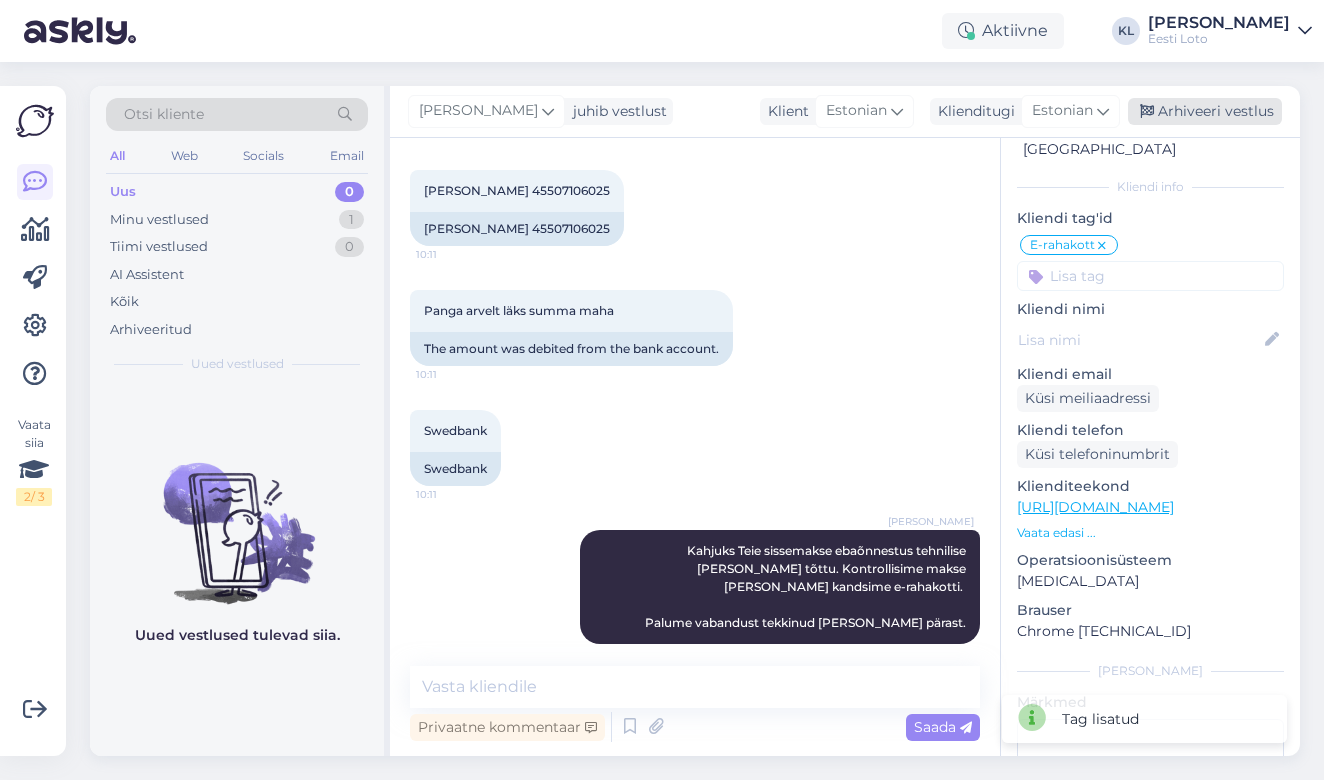 click on "Arhiveeri vestlus" at bounding box center [1205, 111] 